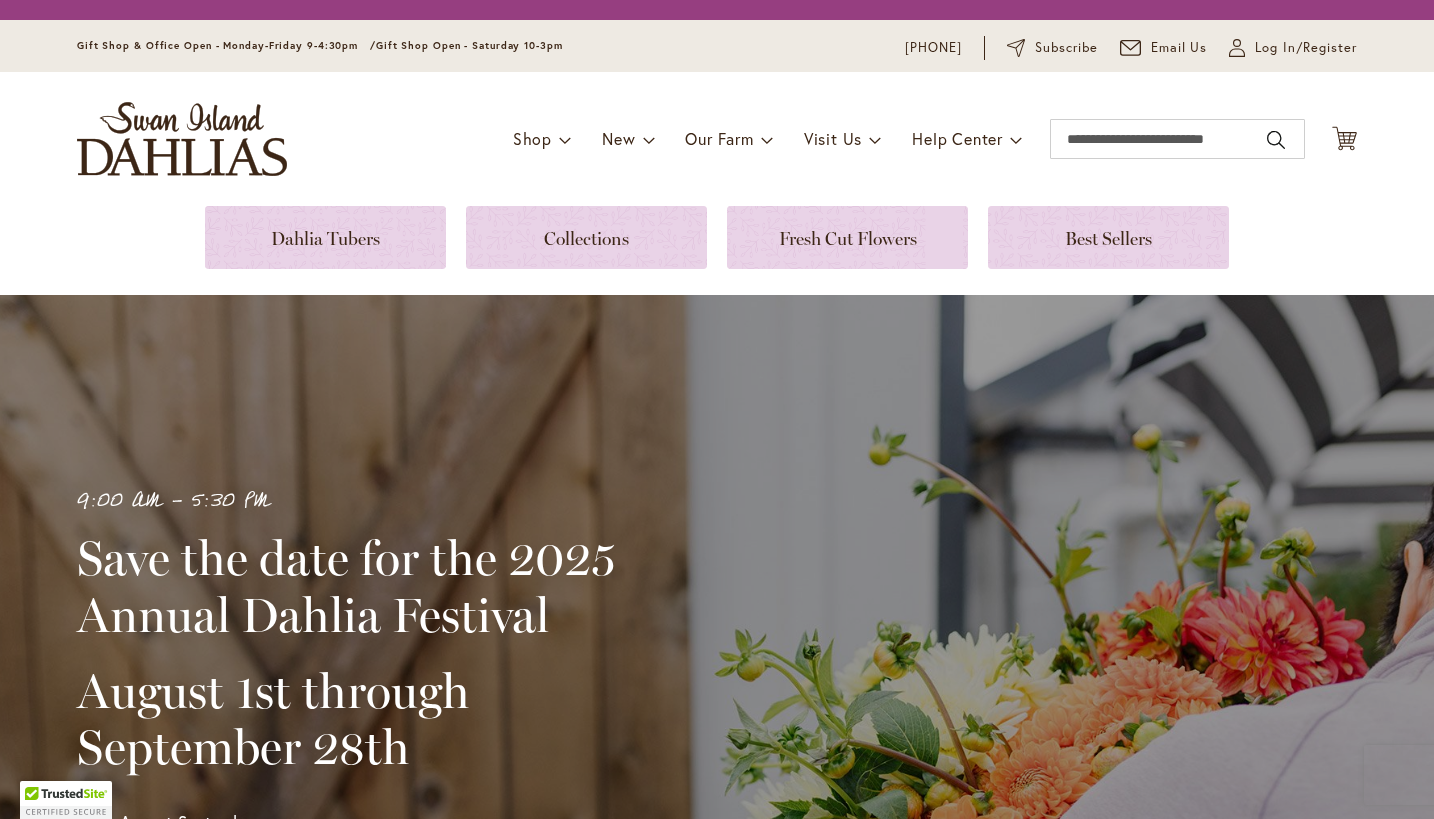 scroll, scrollTop: 0, scrollLeft: 0, axis: both 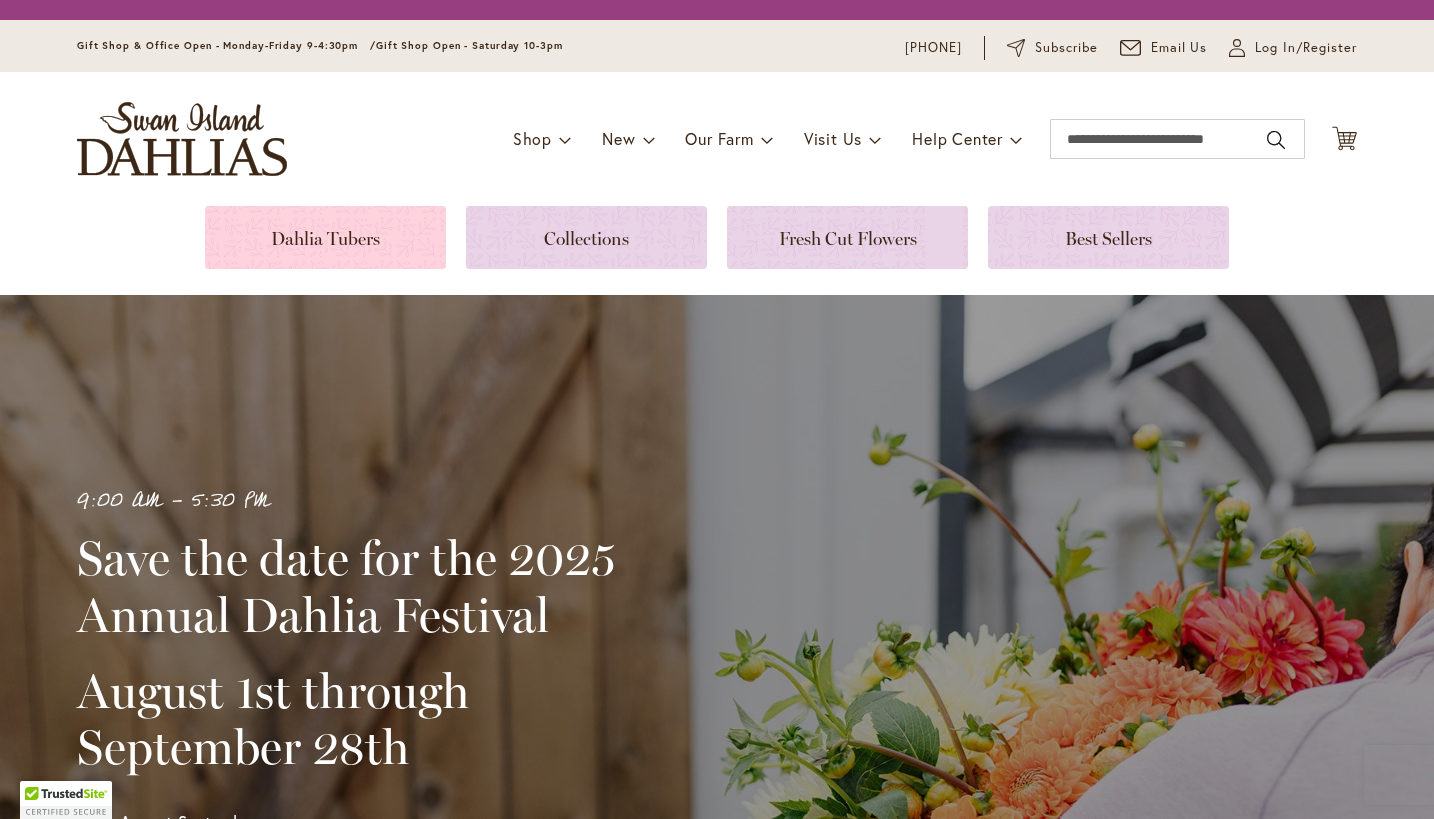 click at bounding box center [325, 237] 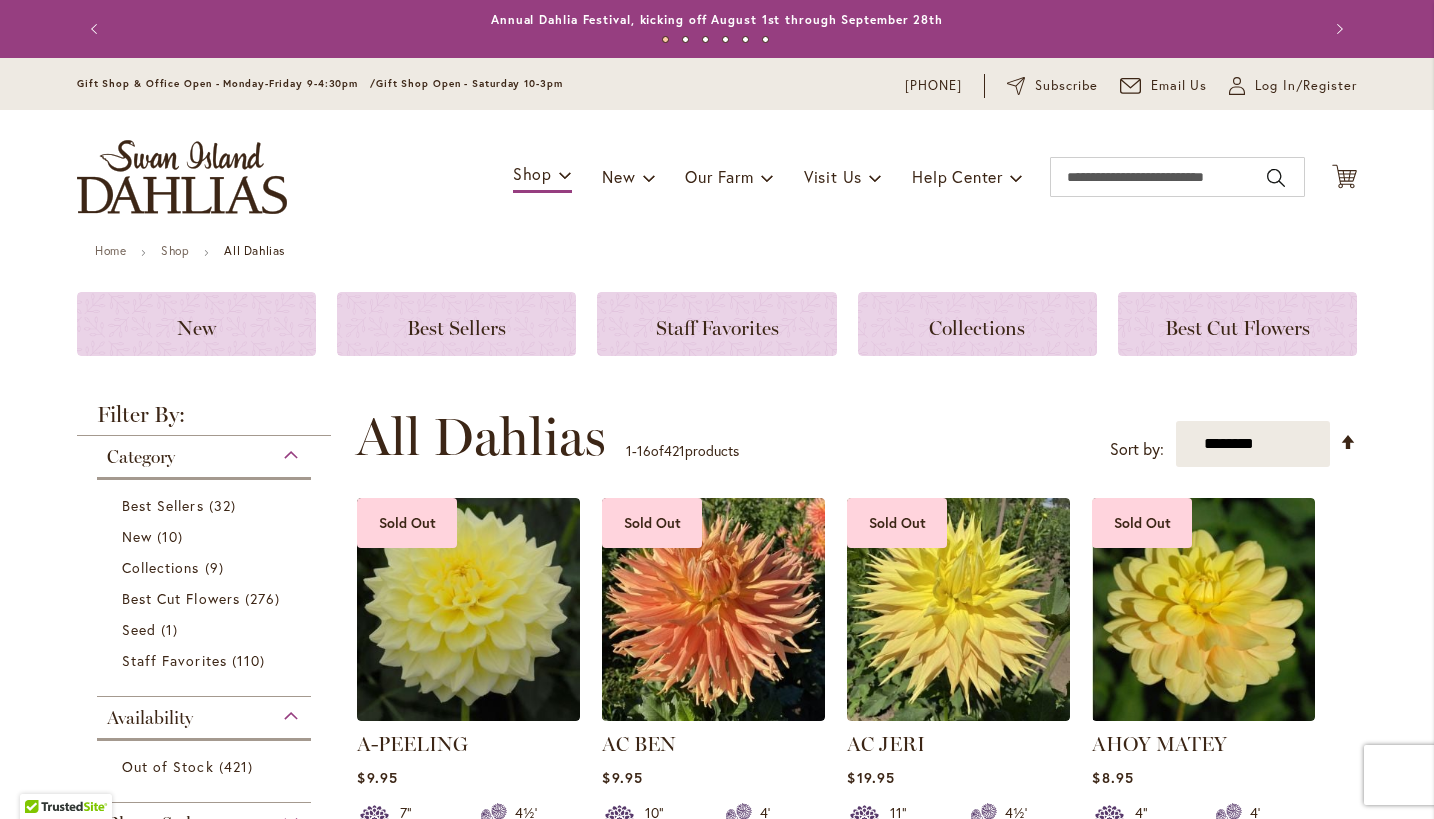 scroll, scrollTop: 0, scrollLeft: 0, axis: both 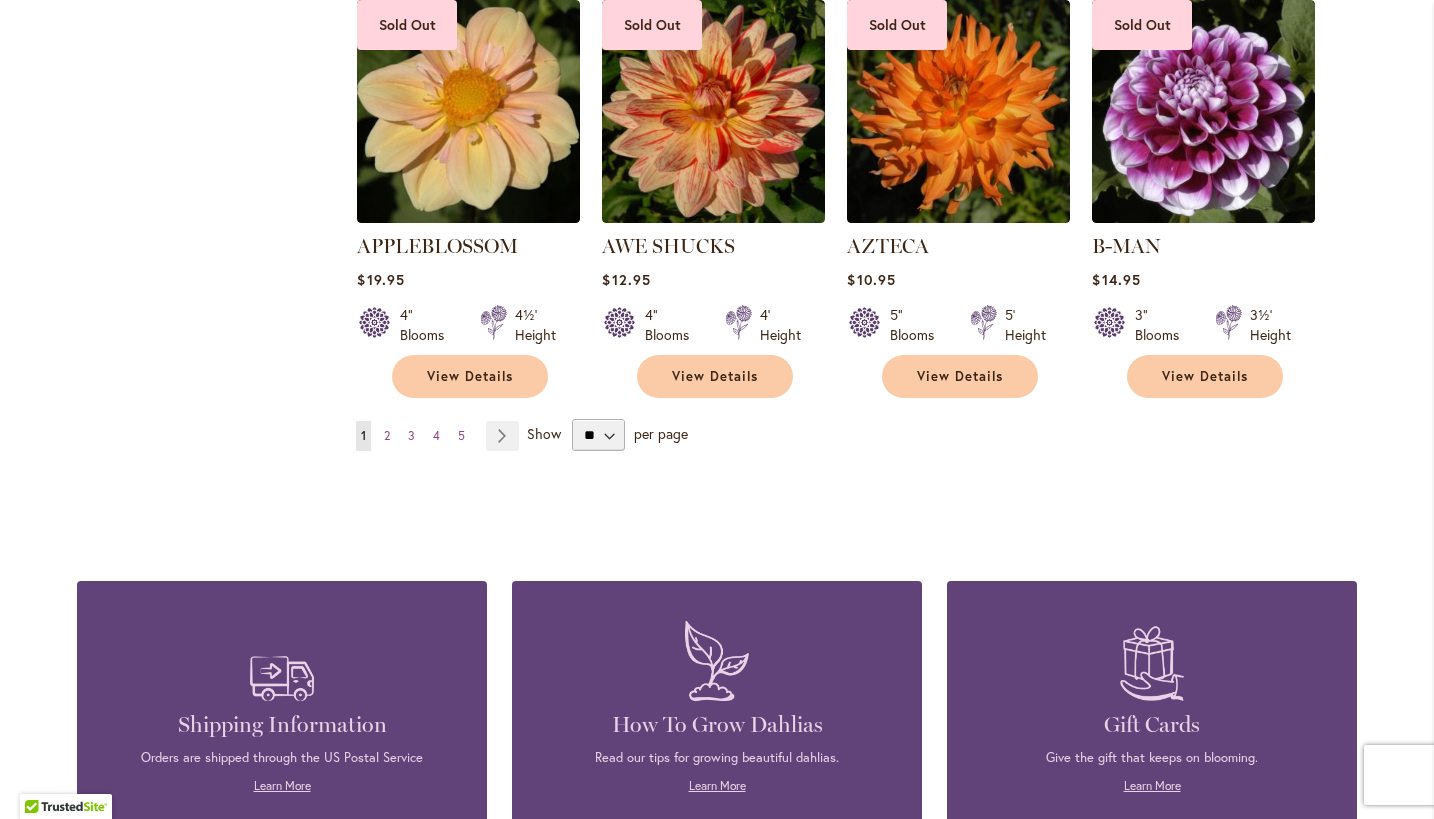 type on "**********" 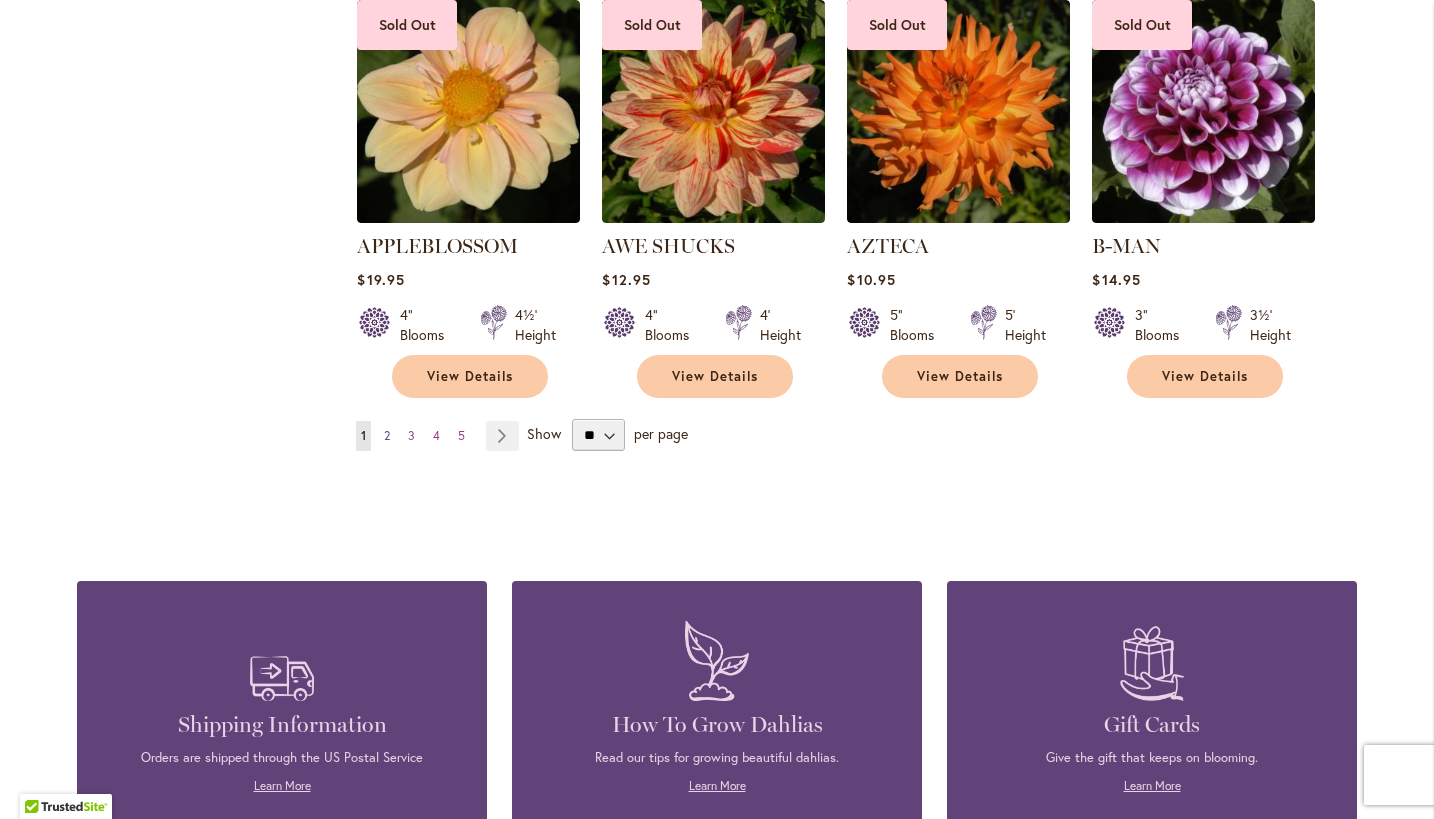 click on "Page
2" at bounding box center [387, 436] 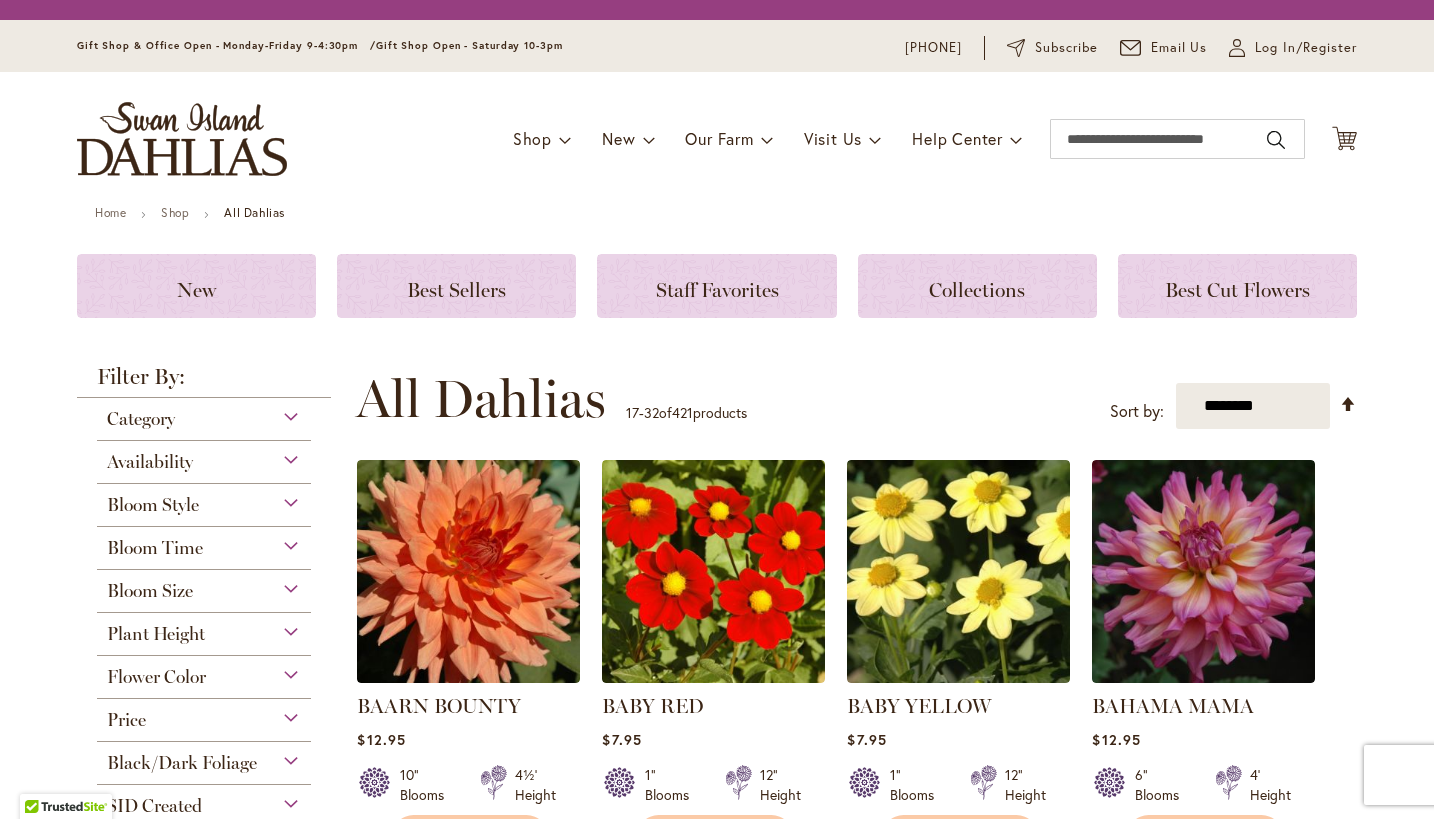 scroll, scrollTop: 0, scrollLeft: 0, axis: both 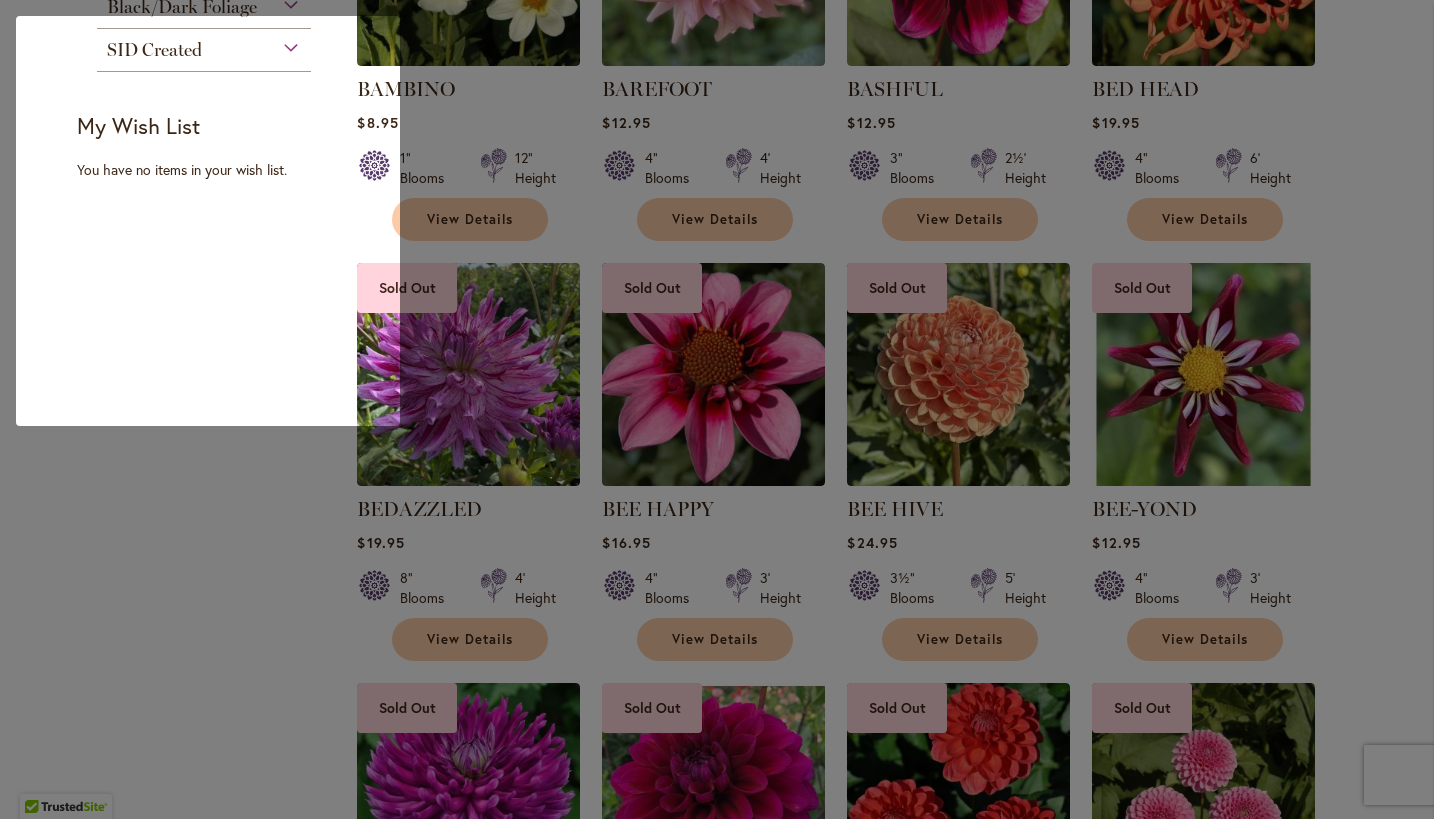type on "**********" 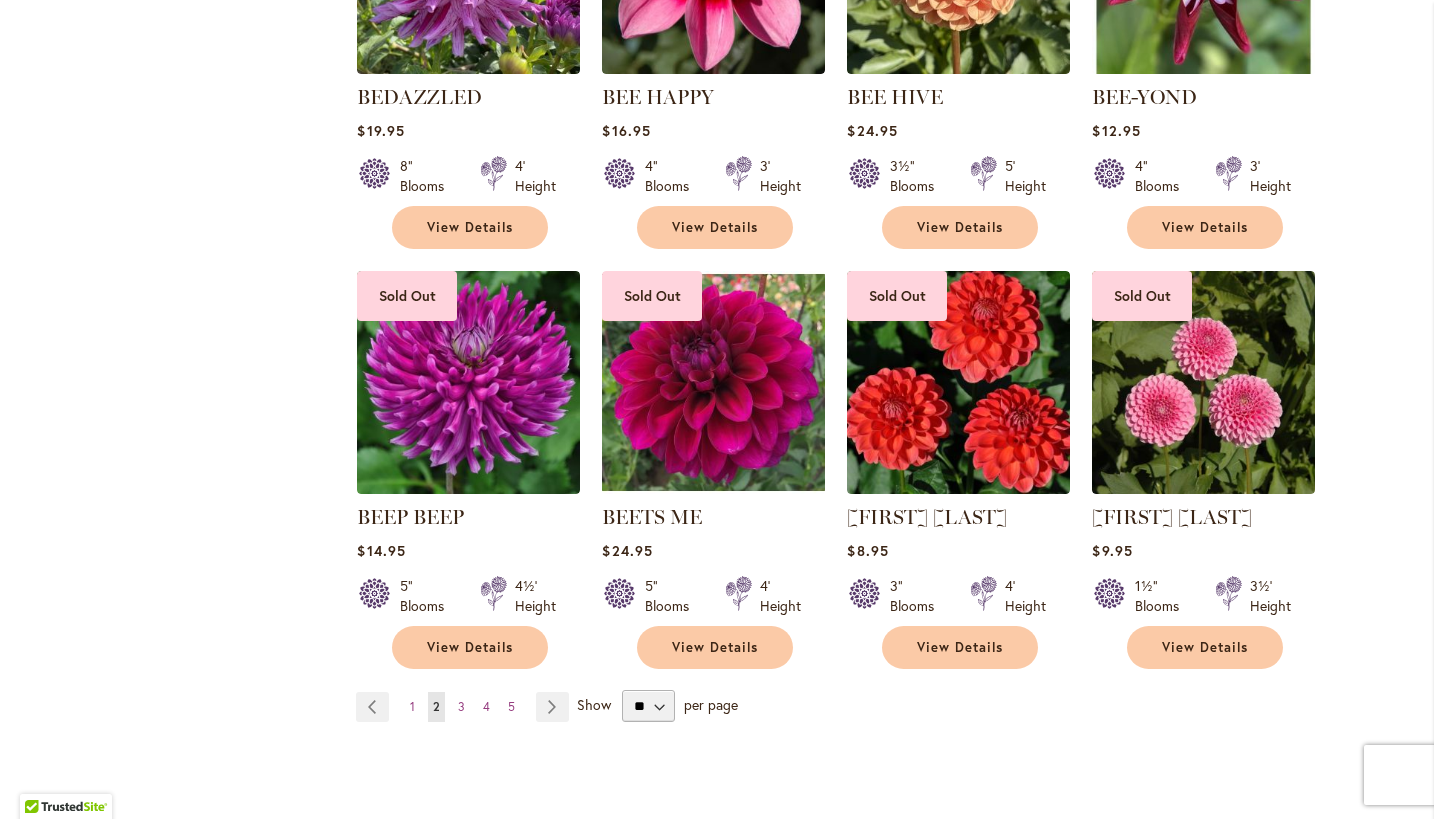 scroll, scrollTop: 1490, scrollLeft: 0, axis: vertical 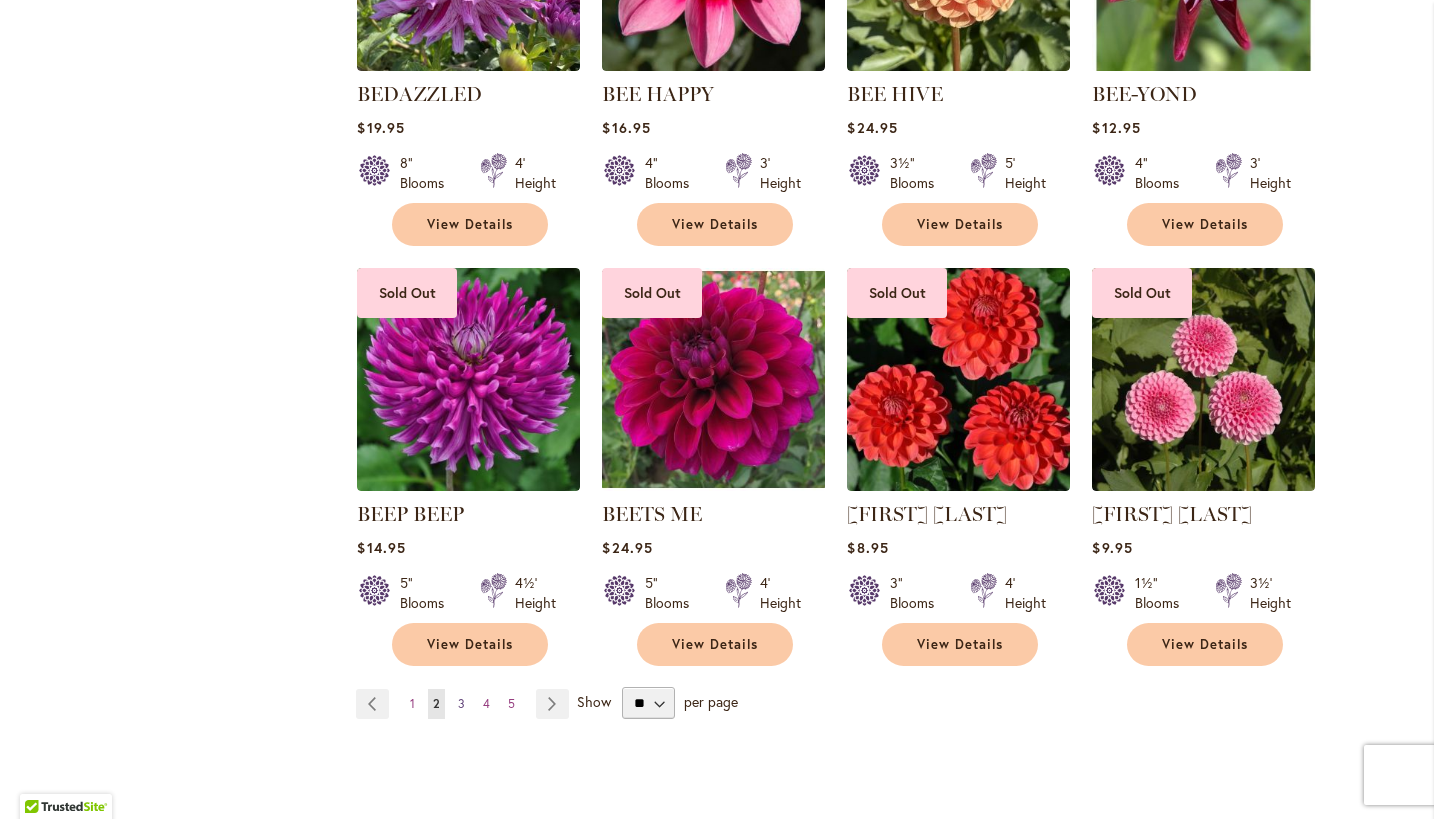click on "3" at bounding box center (461, 703) 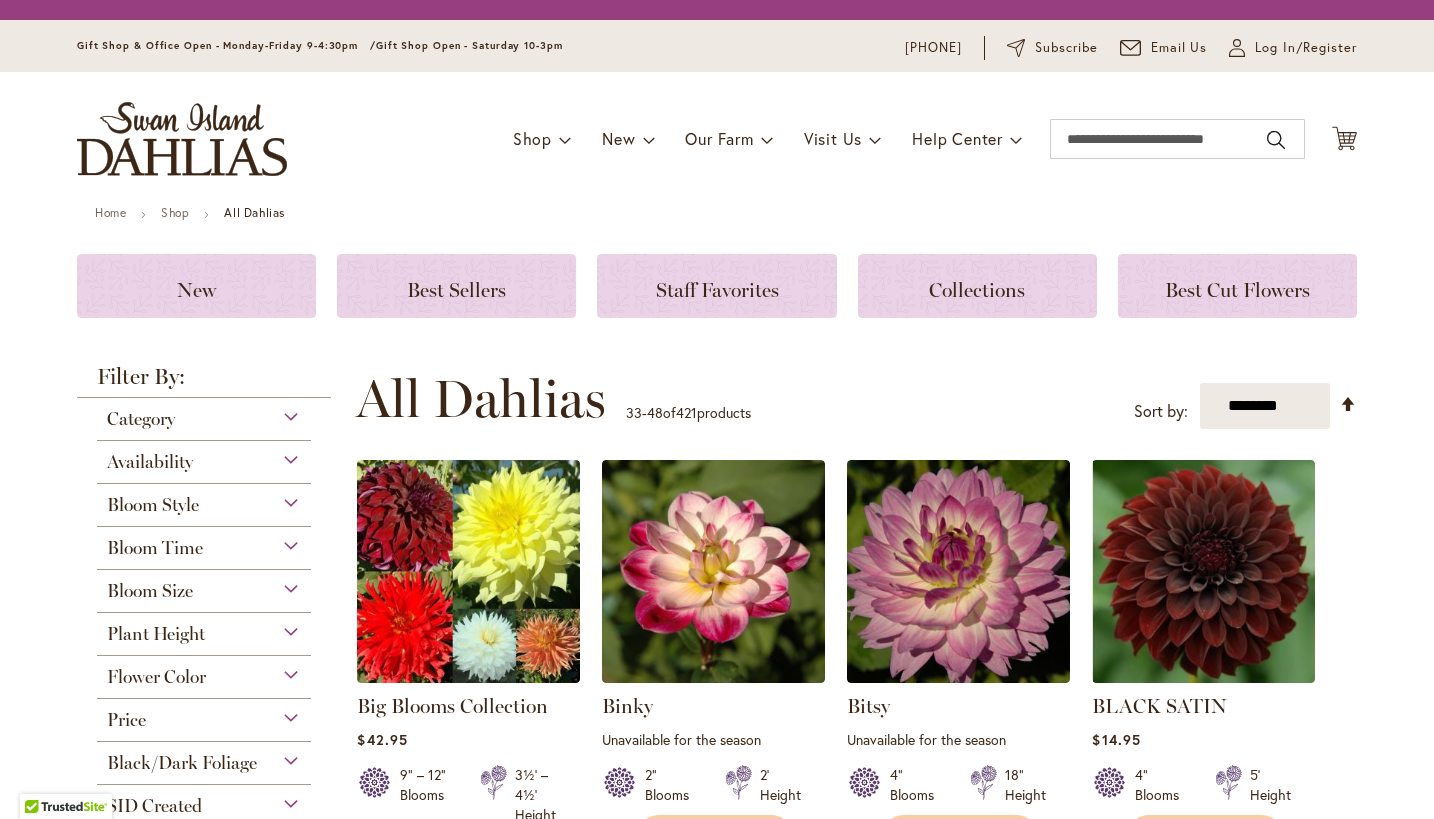 scroll, scrollTop: 0, scrollLeft: 0, axis: both 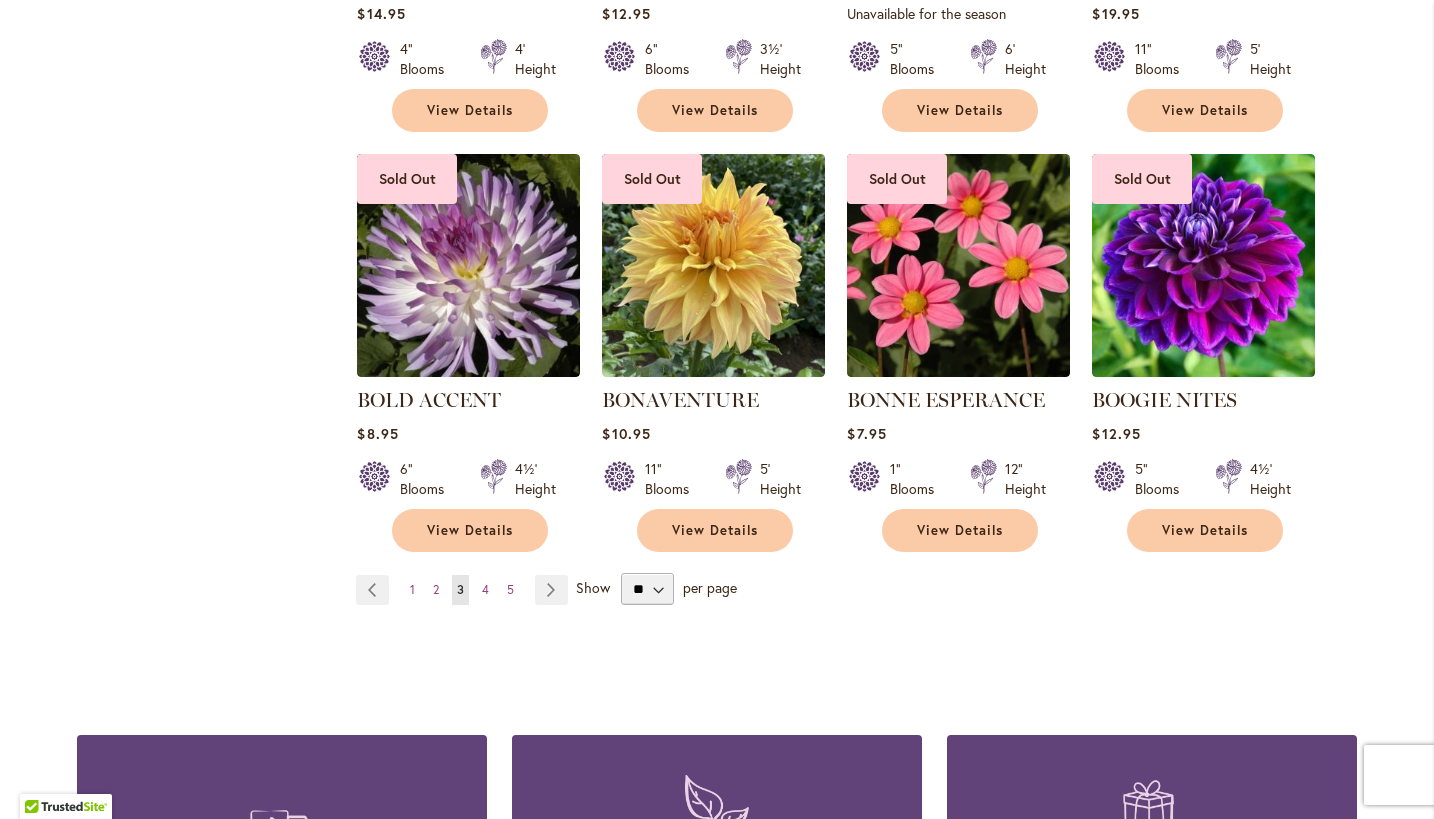 type on "**********" 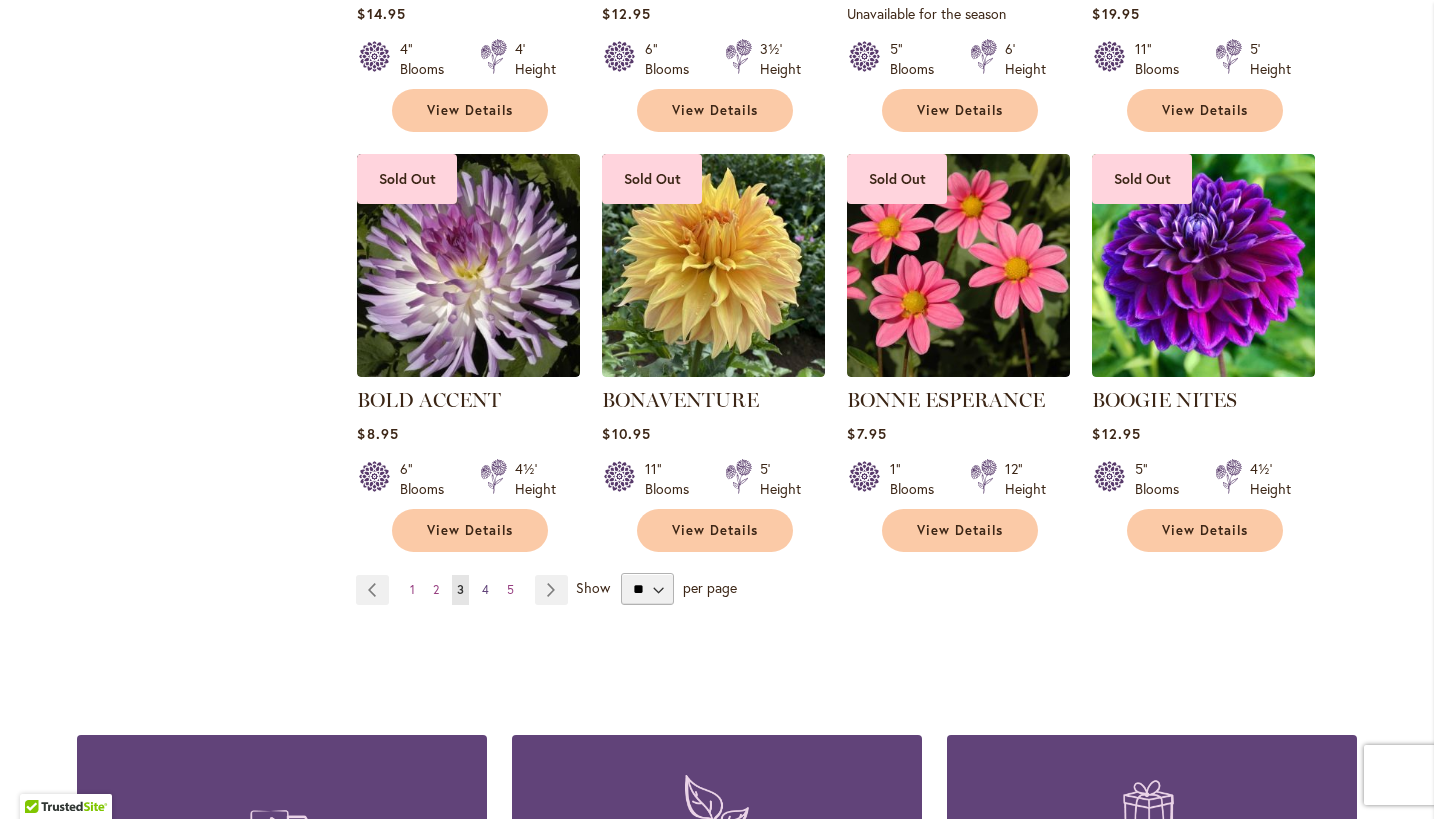 click on "Page
4" at bounding box center [485, 590] 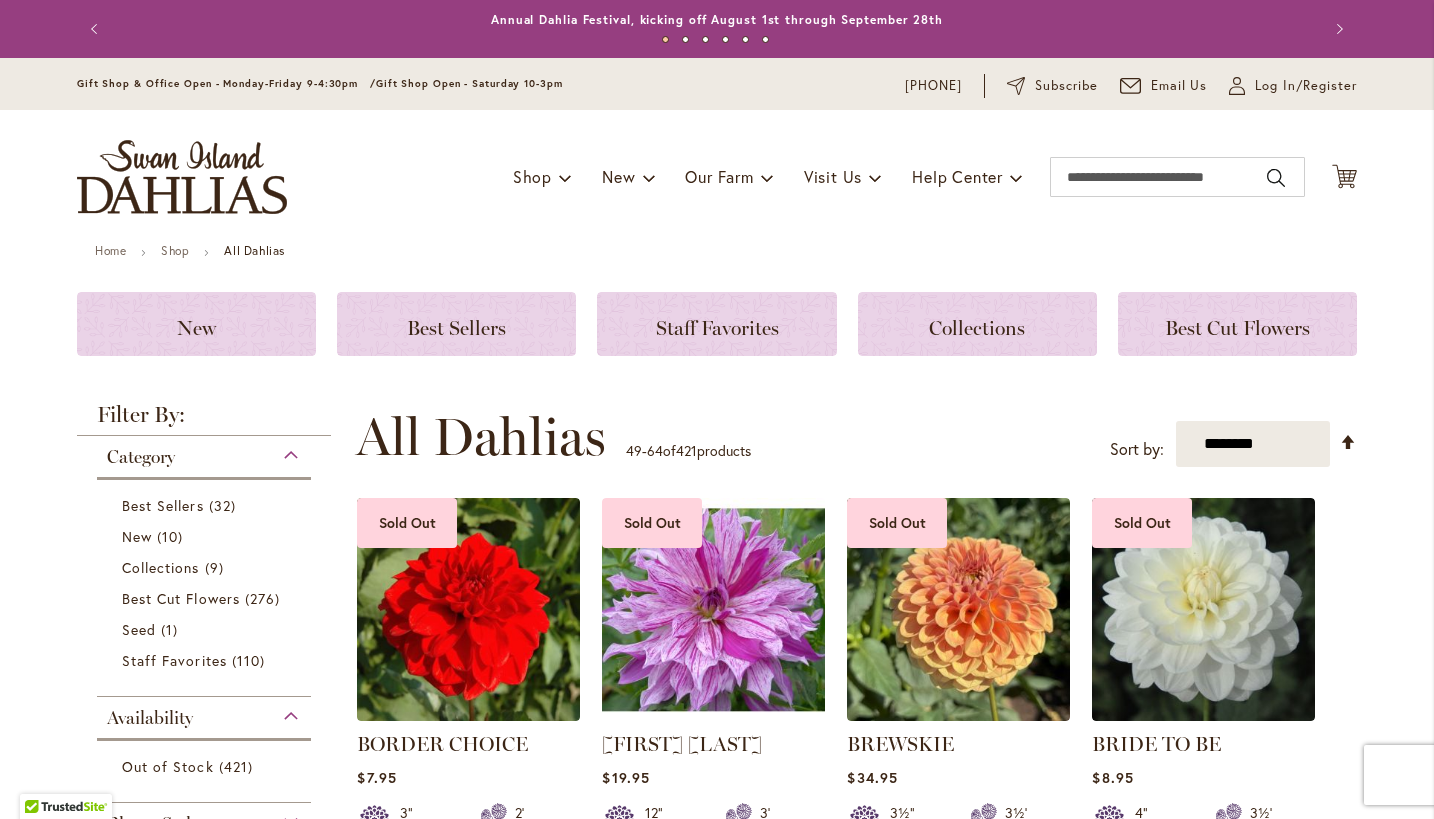 scroll, scrollTop: 0, scrollLeft: 0, axis: both 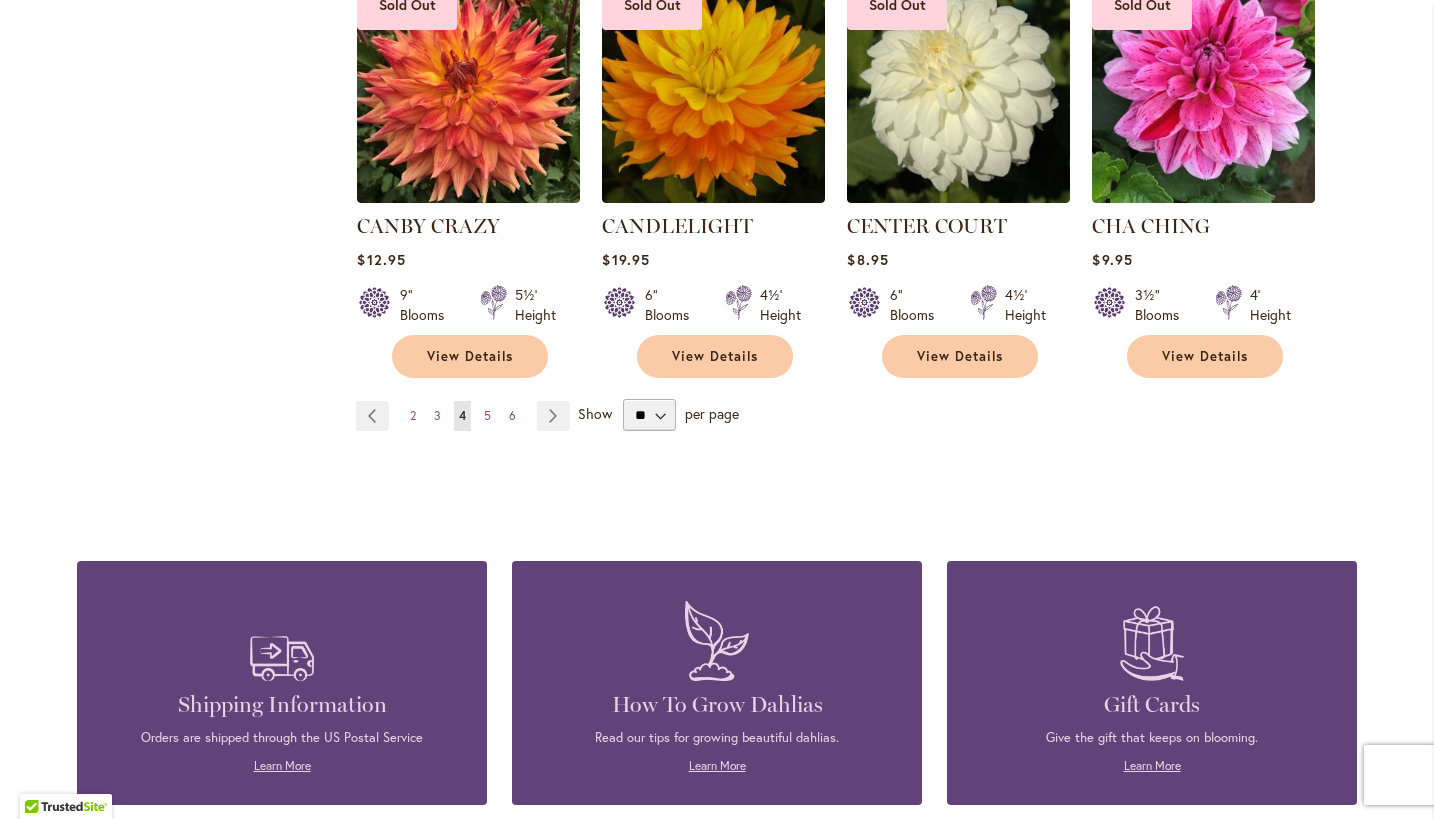 type on "**********" 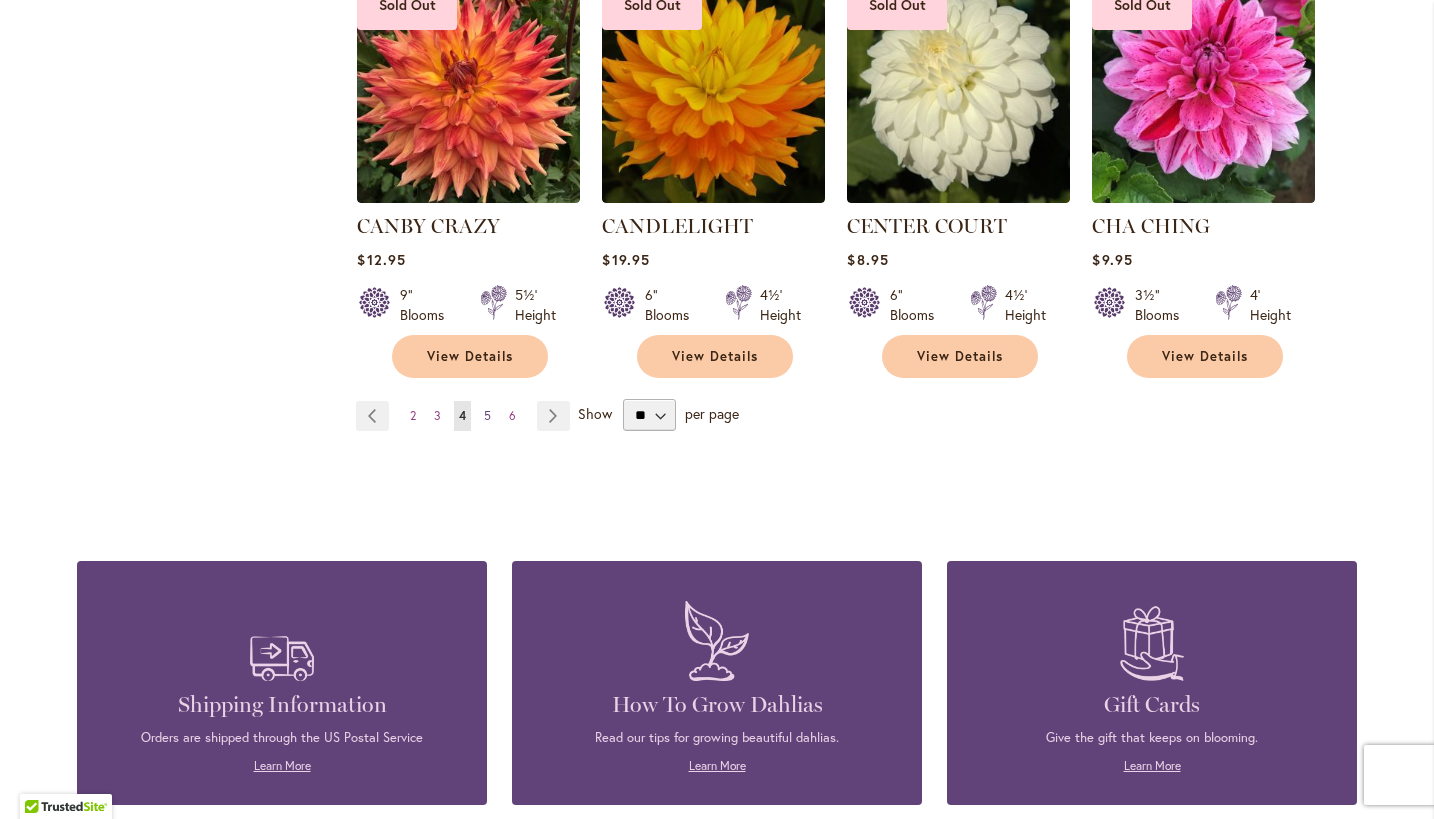 click on "Page
5" at bounding box center [487, 416] 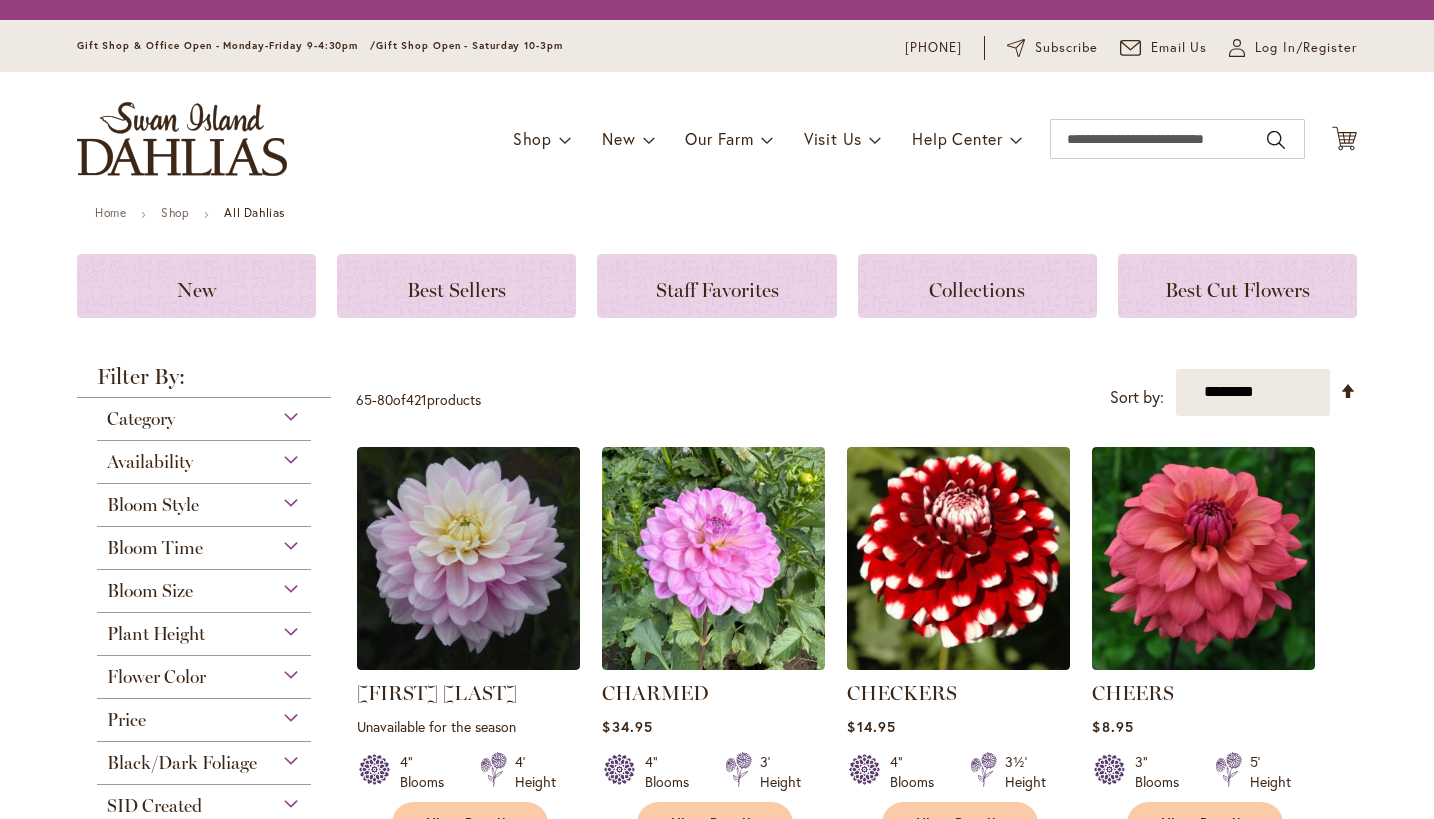scroll, scrollTop: 0, scrollLeft: 0, axis: both 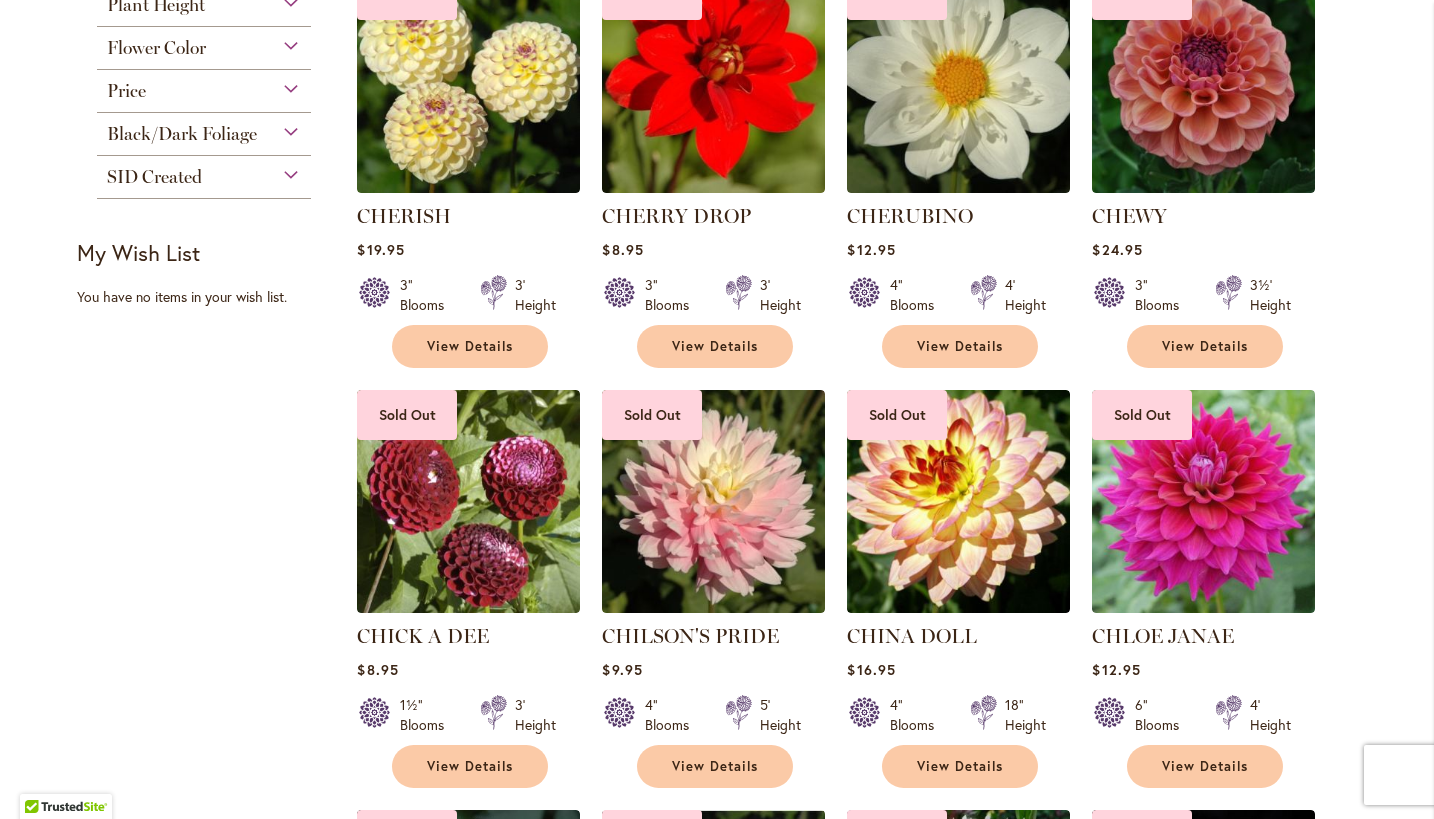 type on "**********" 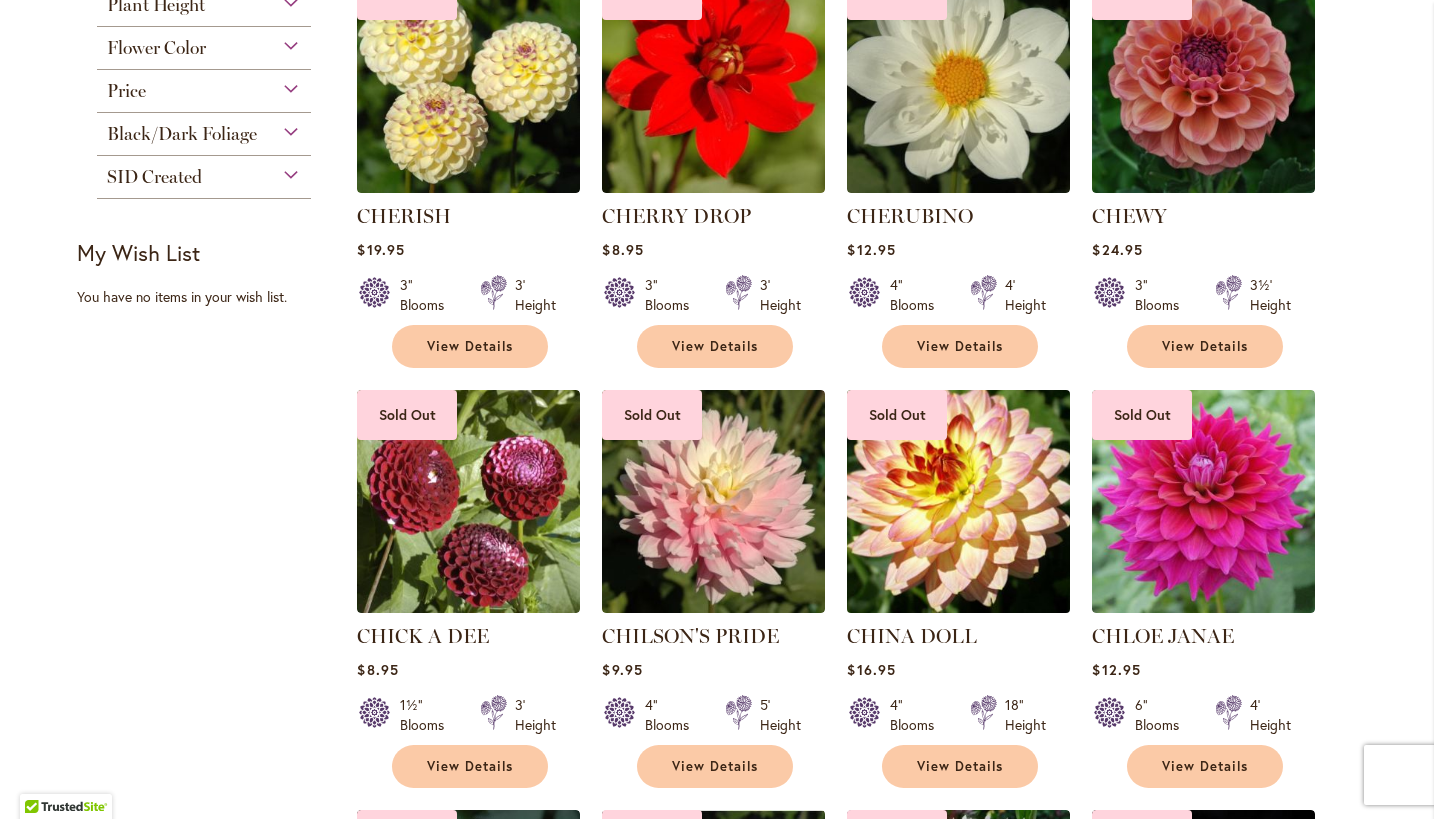 click at bounding box center [959, 502] 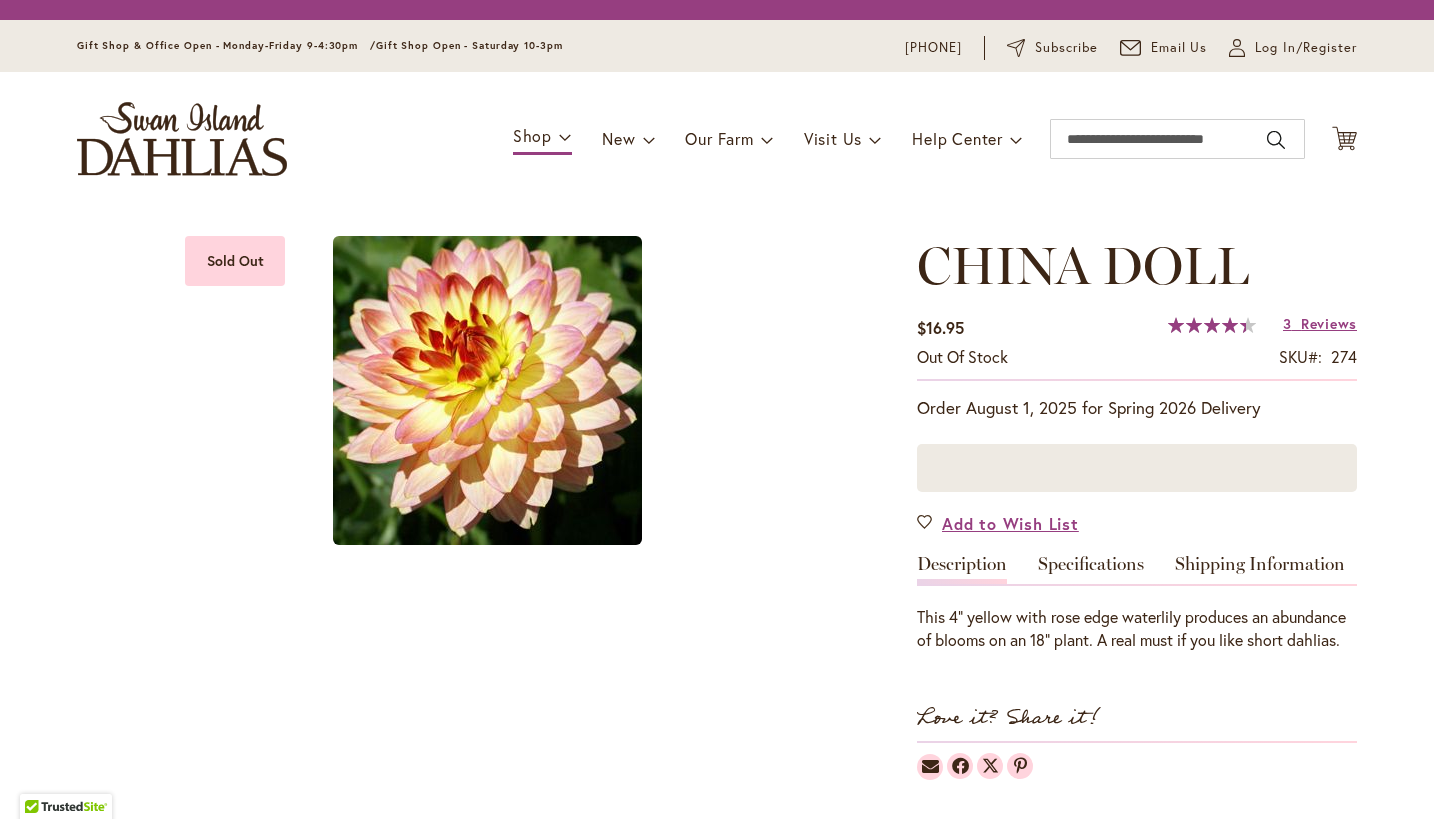 scroll, scrollTop: 0, scrollLeft: 0, axis: both 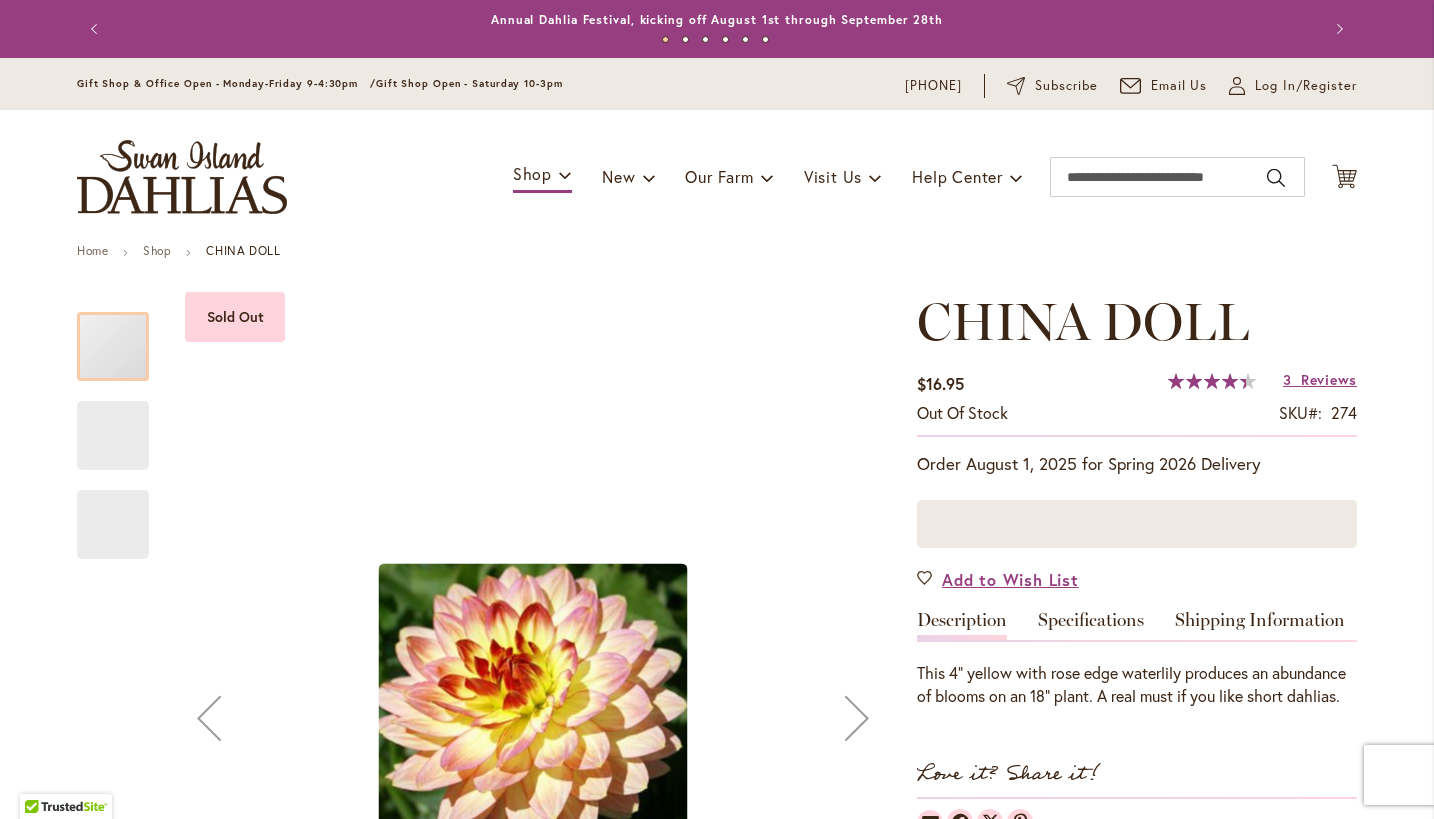 type on "**********" 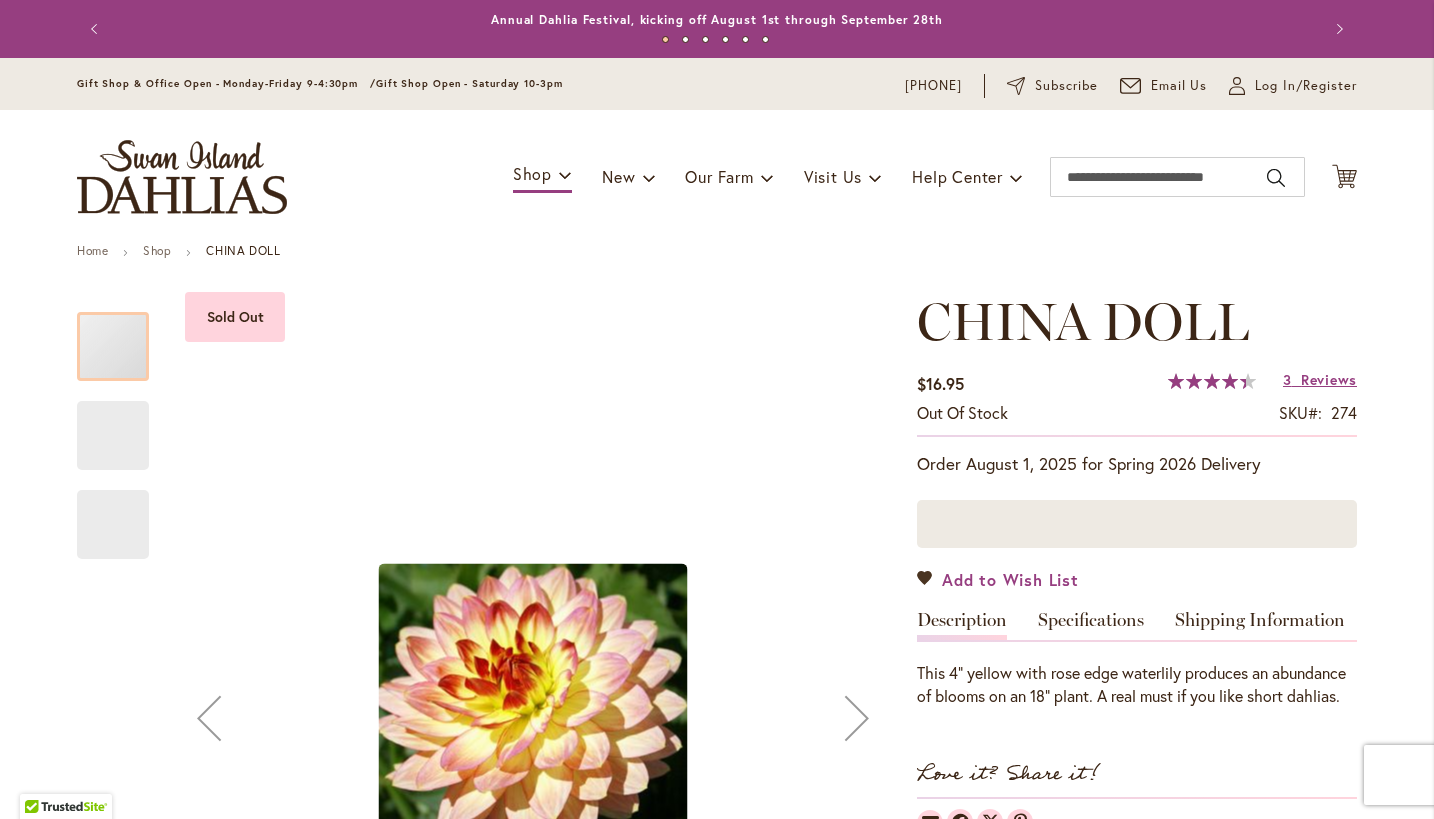 click on "Add to Wish List" at bounding box center [1010, 579] 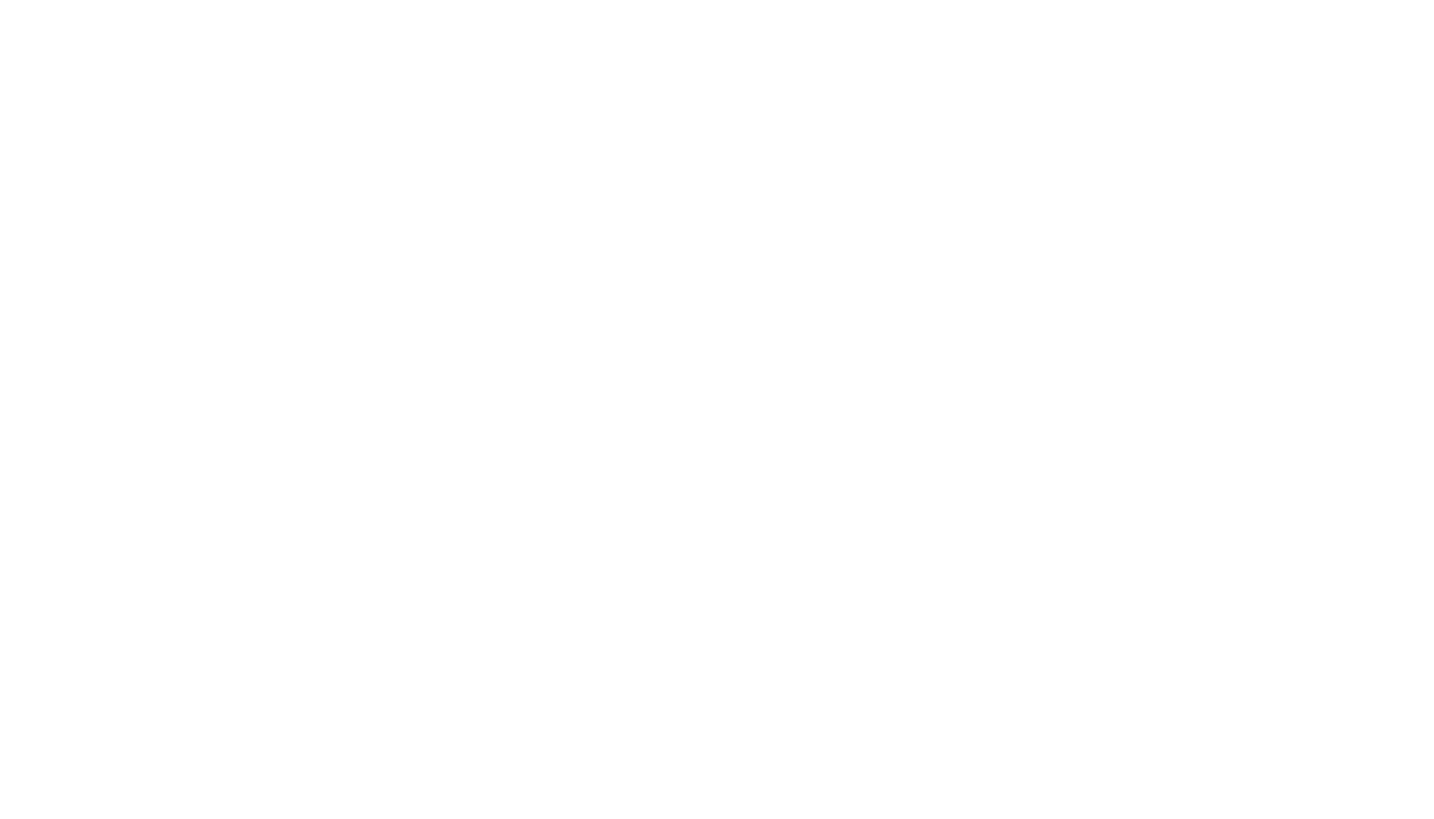 scroll, scrollTop: 0, scrollLeft: 0, axis: both 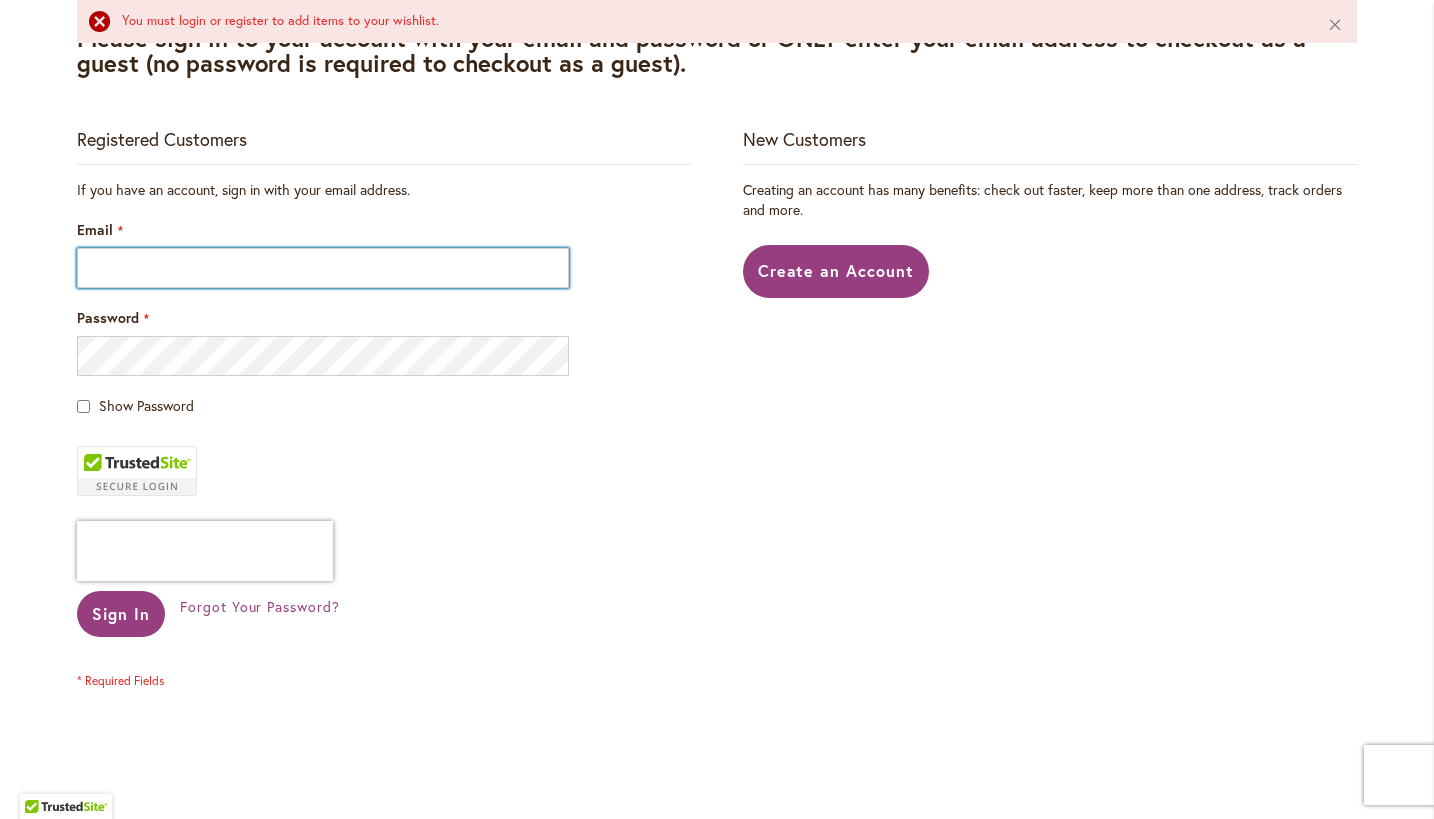 type on "**********" 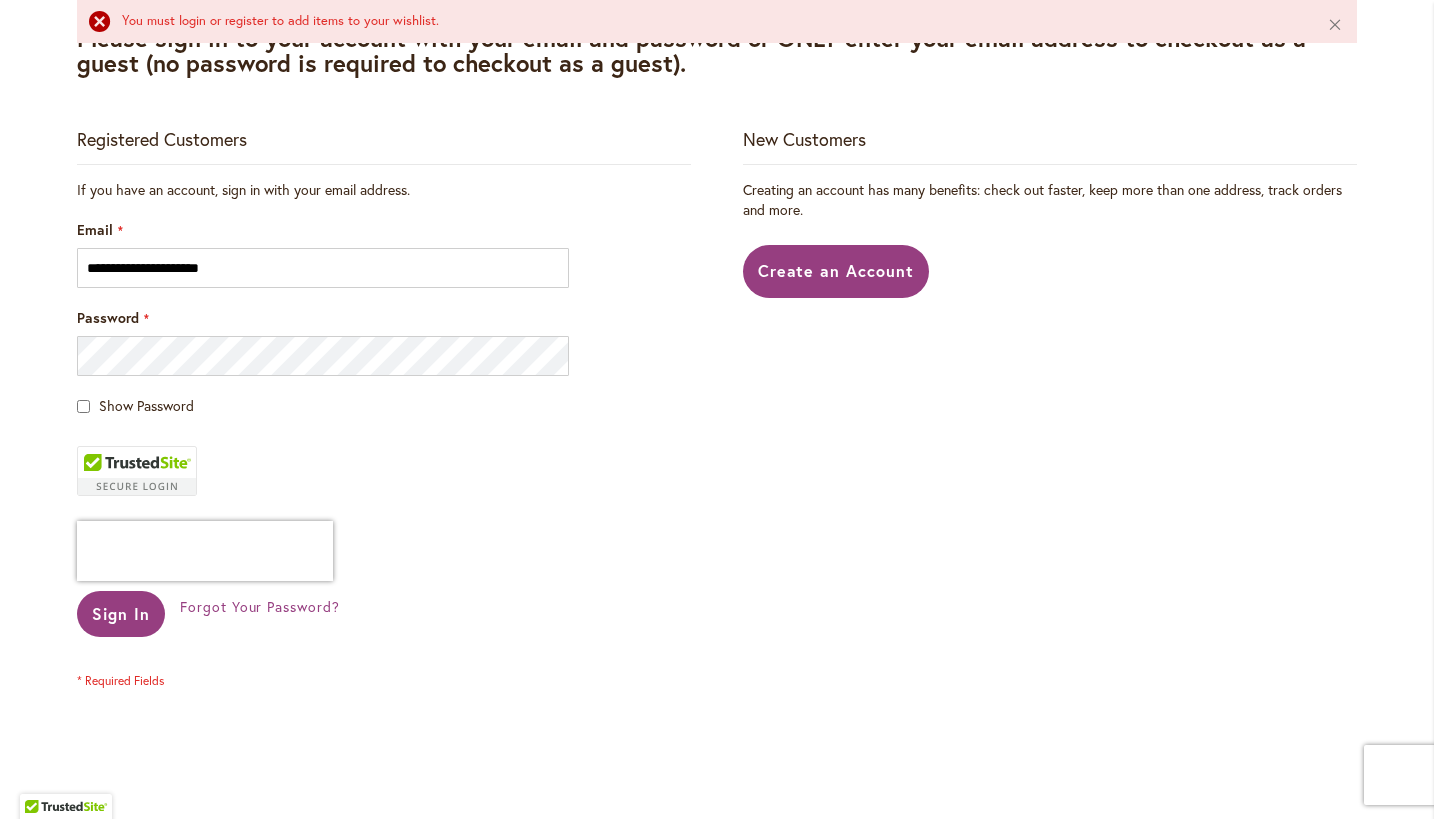 type on "**********" 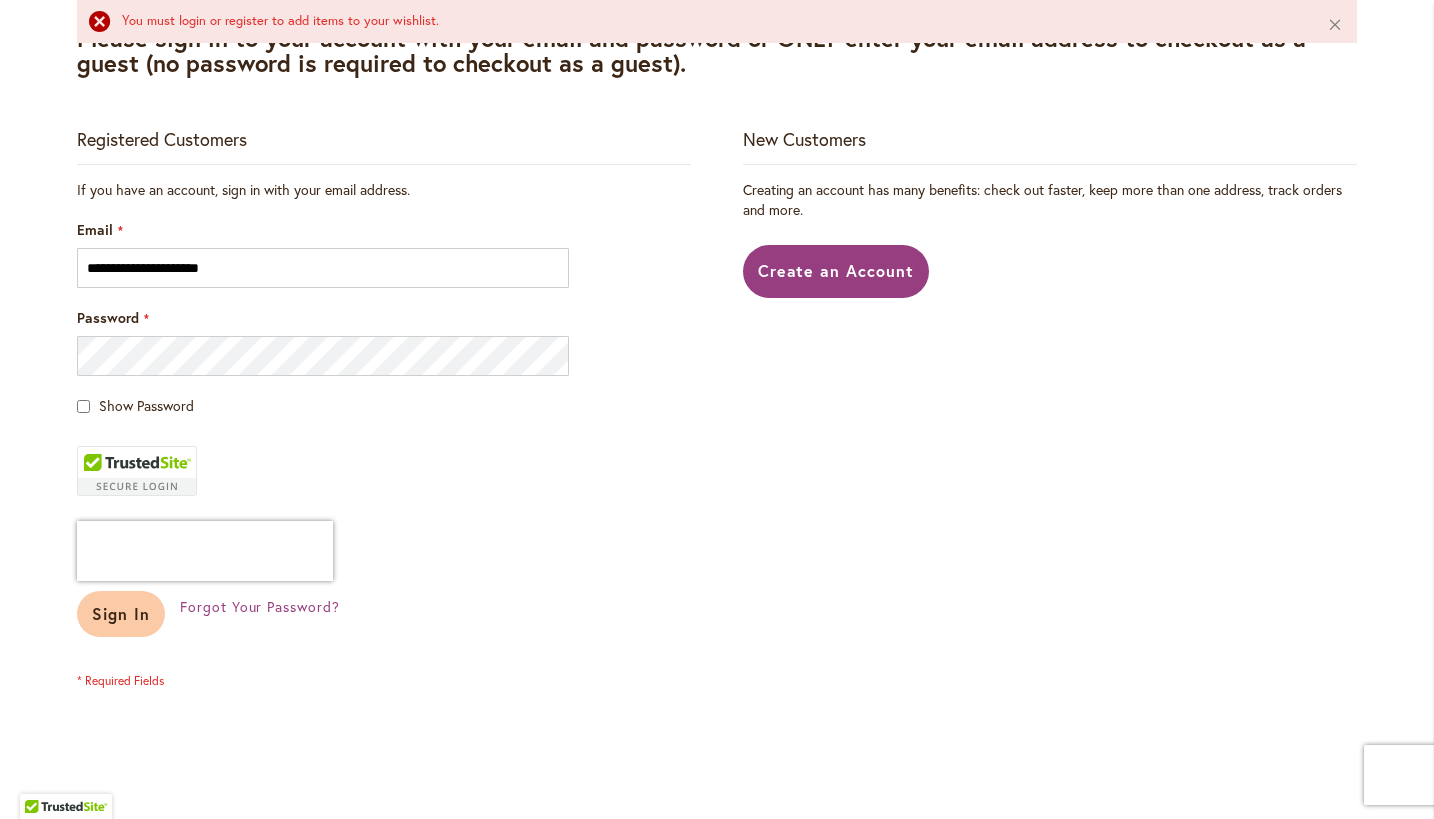 click on "Sign In" at bounding box center [121, 613] 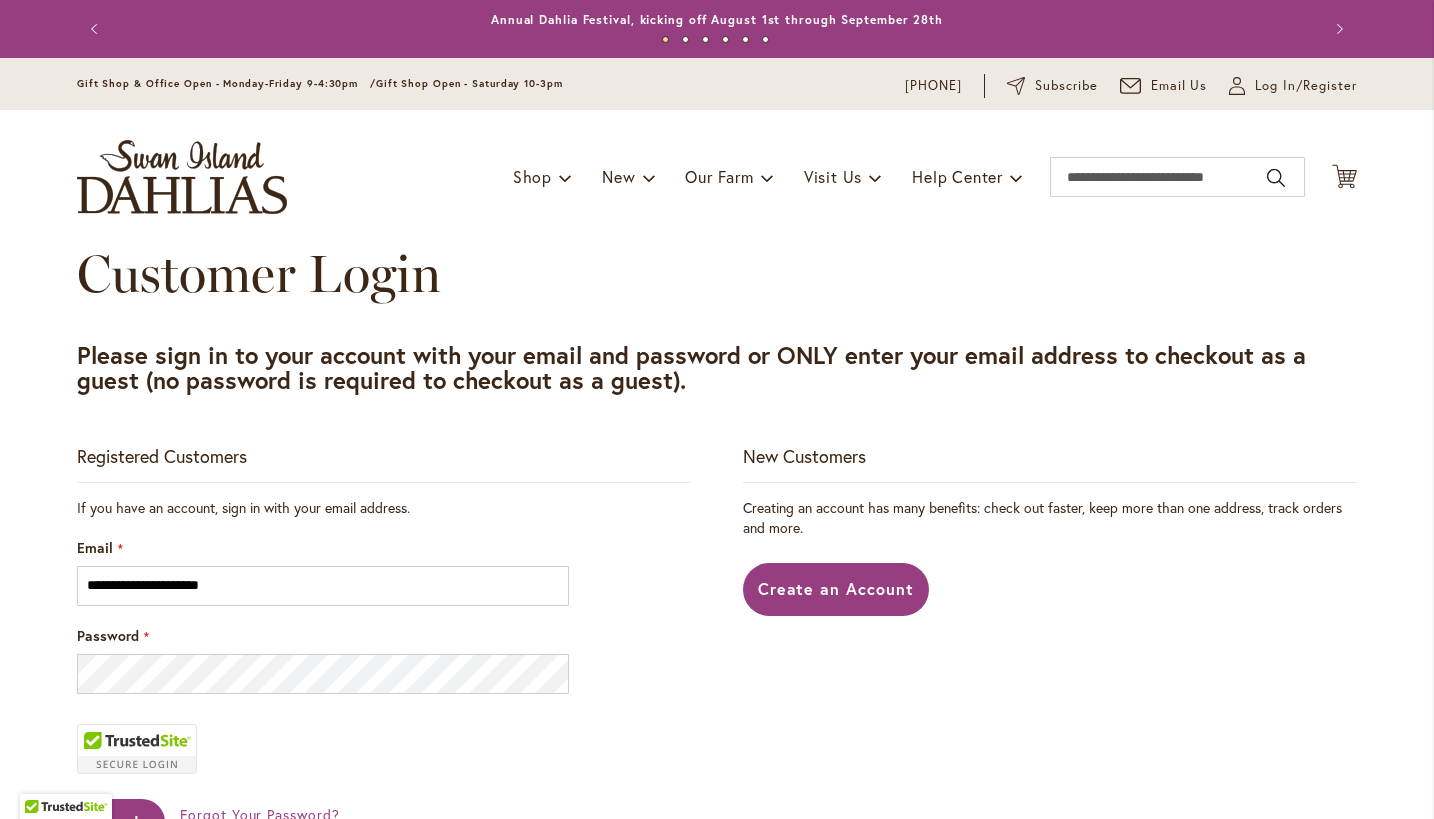 scroll, scrollTop: 0, scrollLeft: 0, axis: both 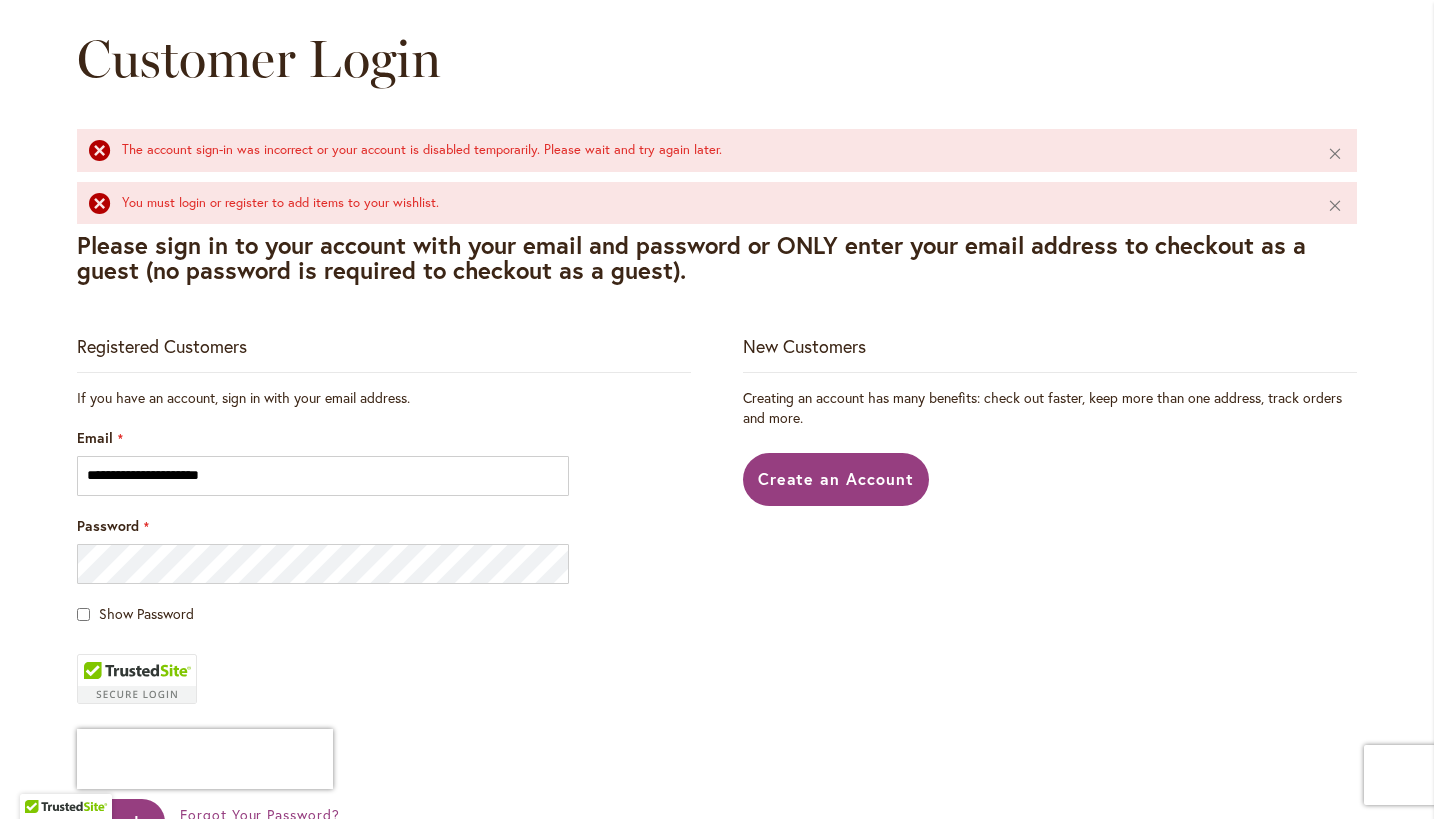 type on "**********" 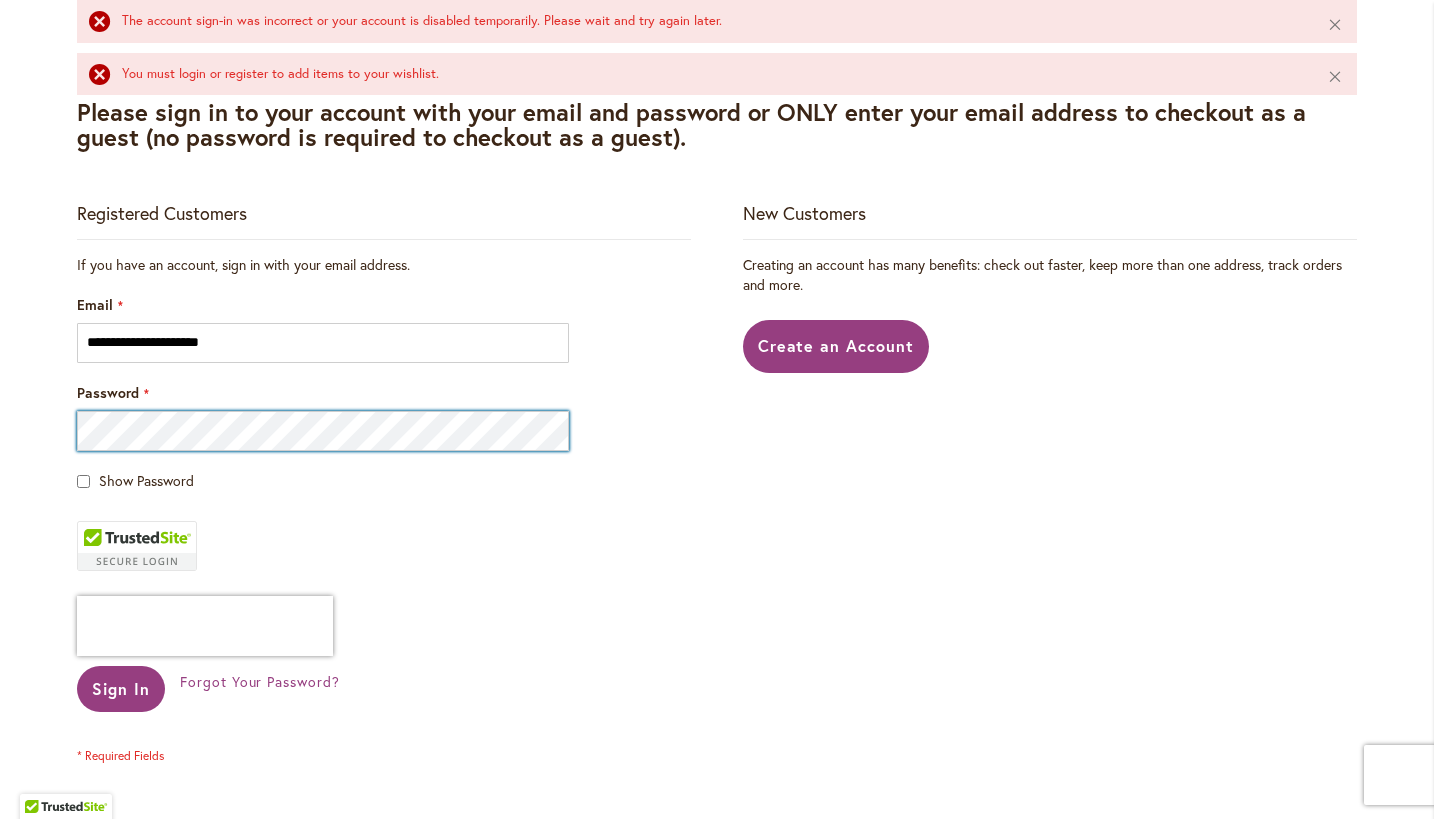 scroll, scrollTop: 349, scrollLeft: 0, axis: vertical 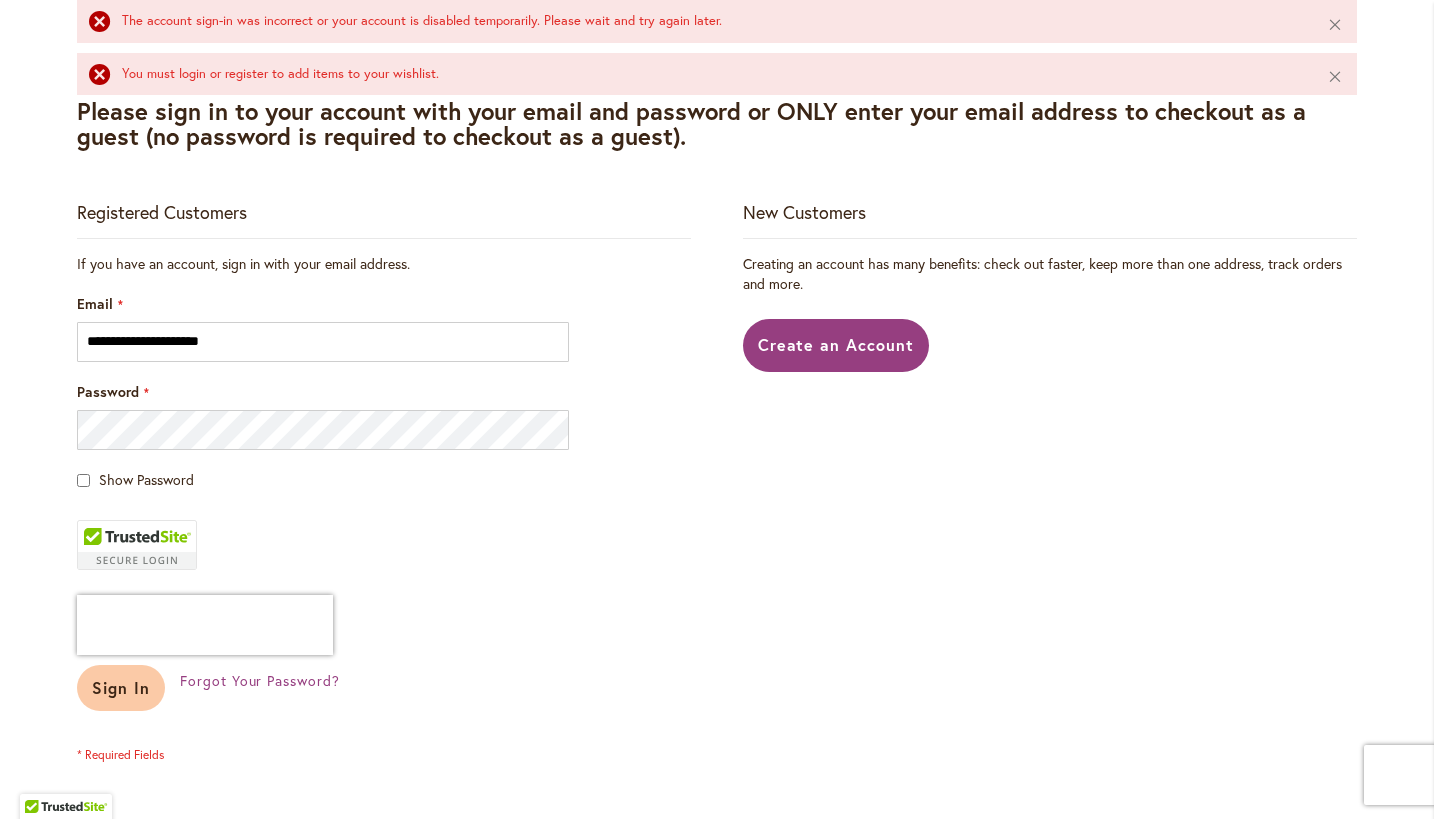 click on "Sign In" at bounding box center (121, 687) 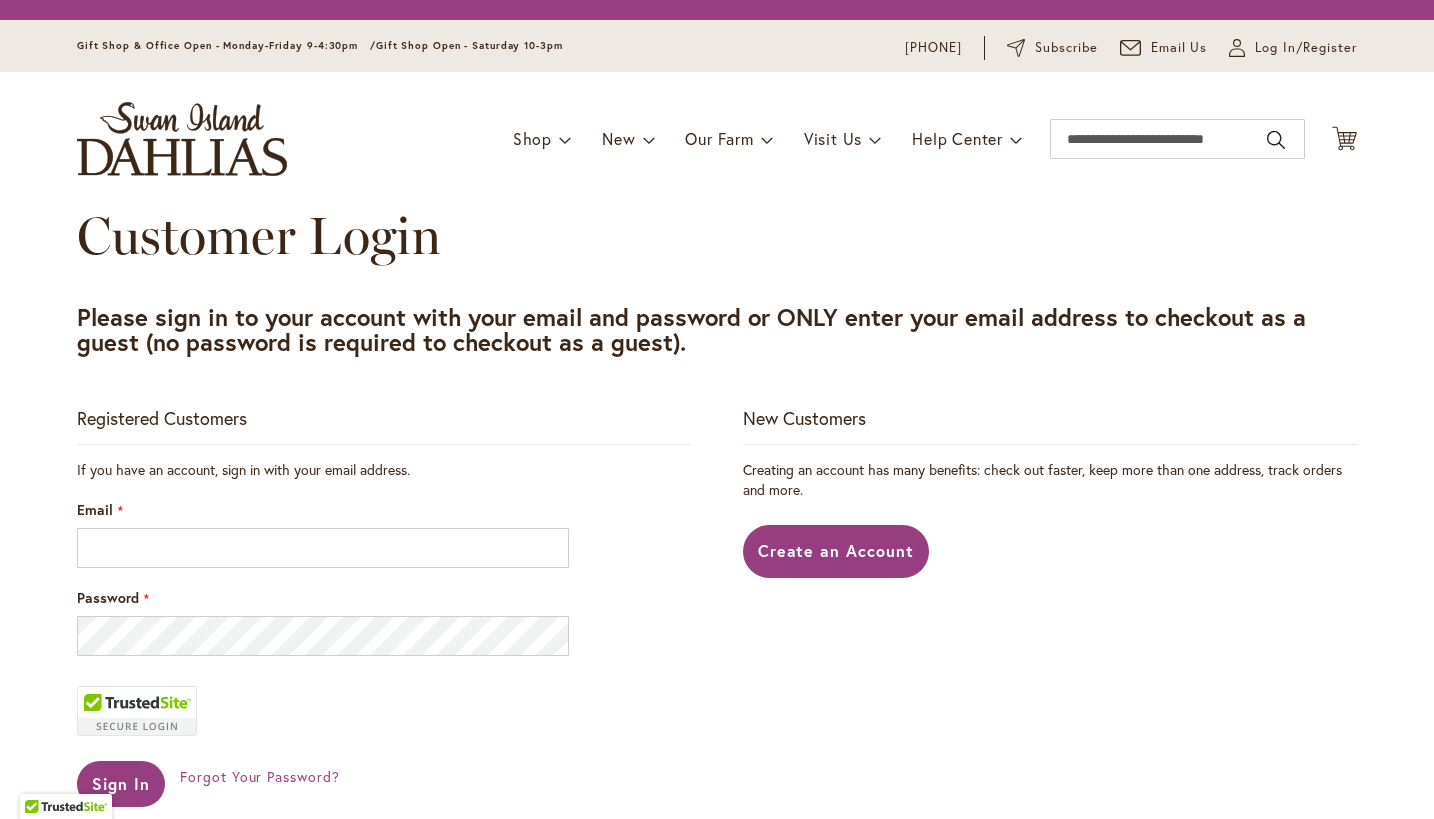 scroll, scrollTop: 0, scrollLeft: 0, axis: both 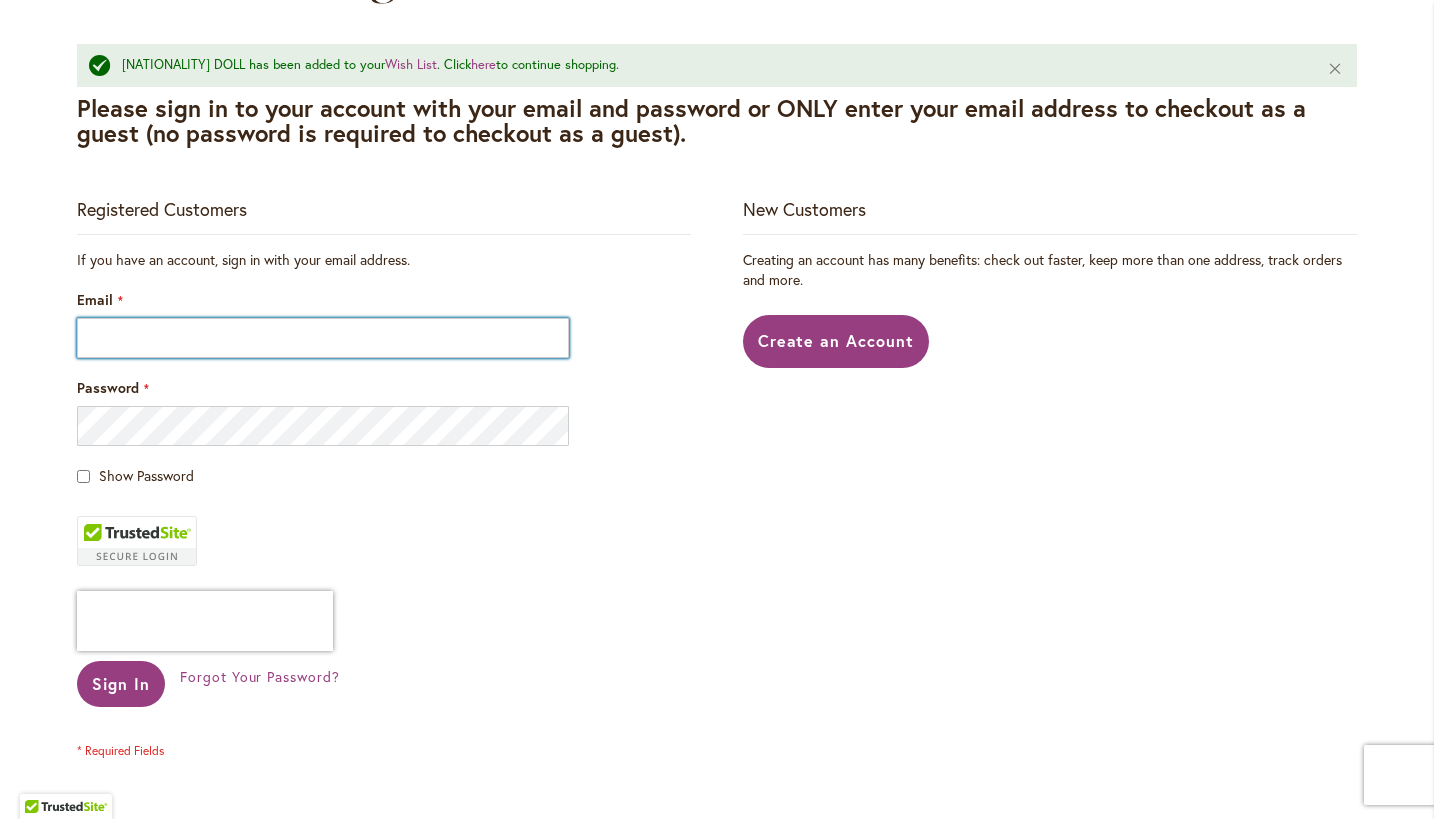 type on "**********" 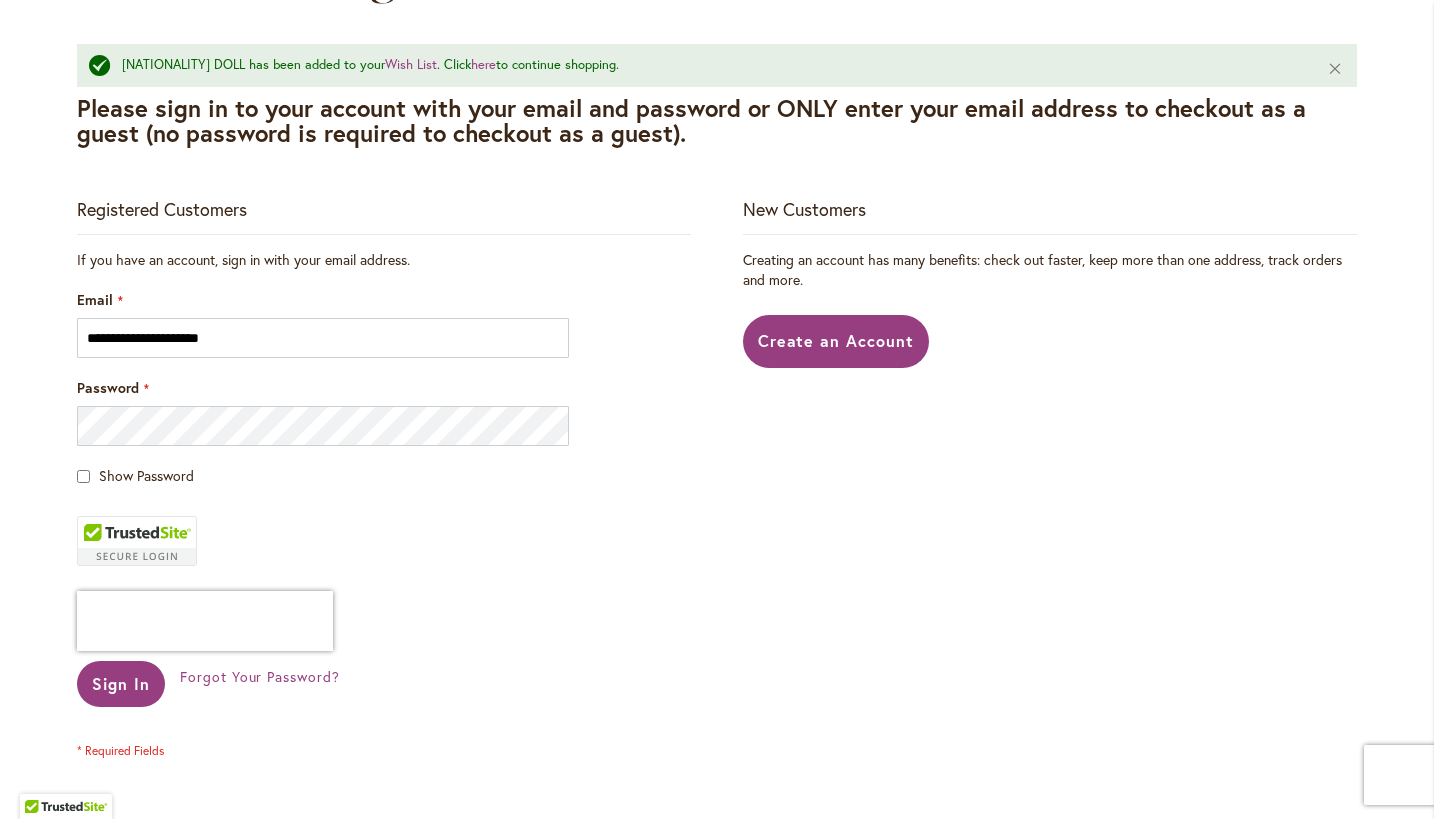 type on "**********" 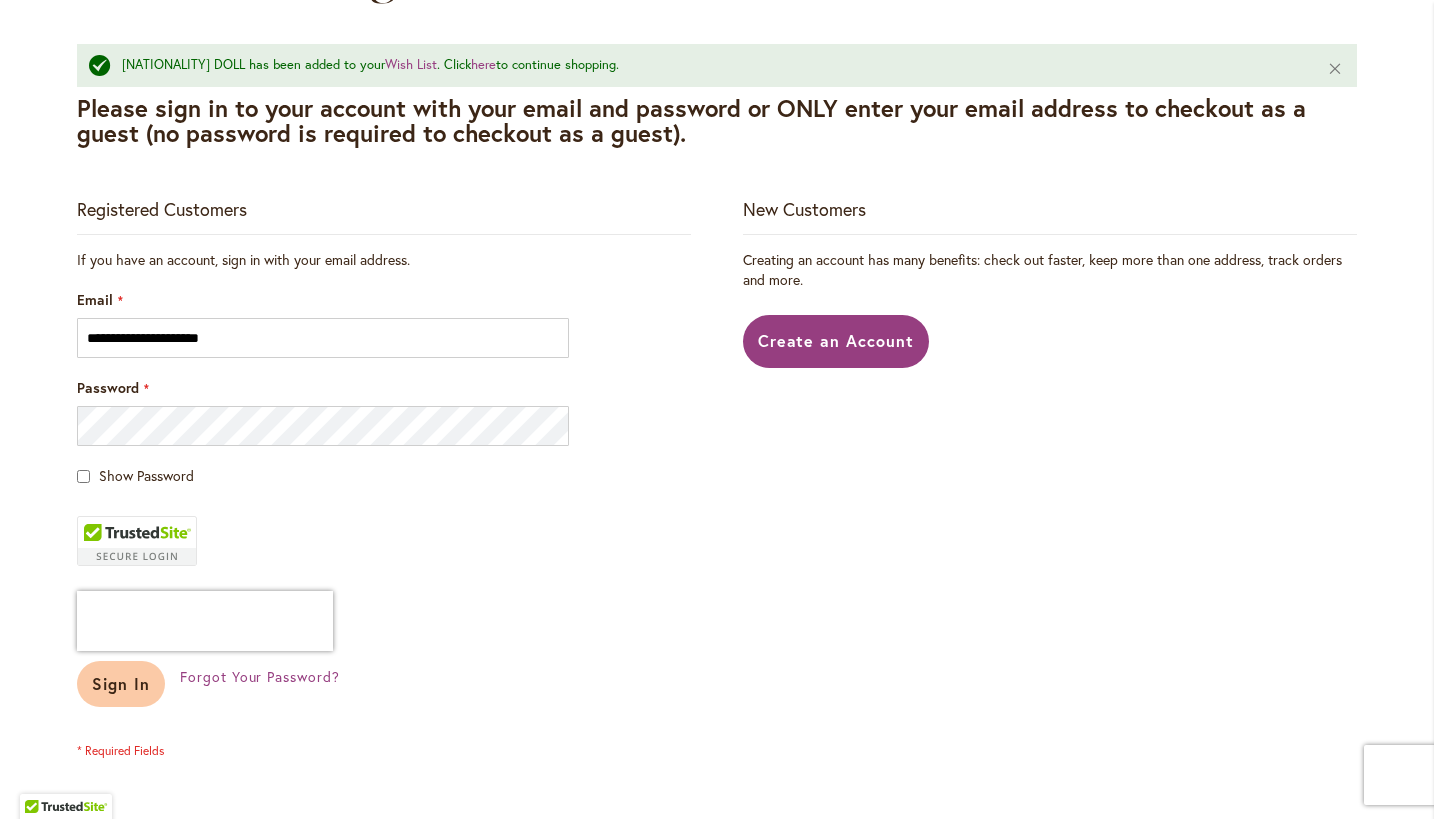 click on "Sign In" at bounding box center [121, 684] 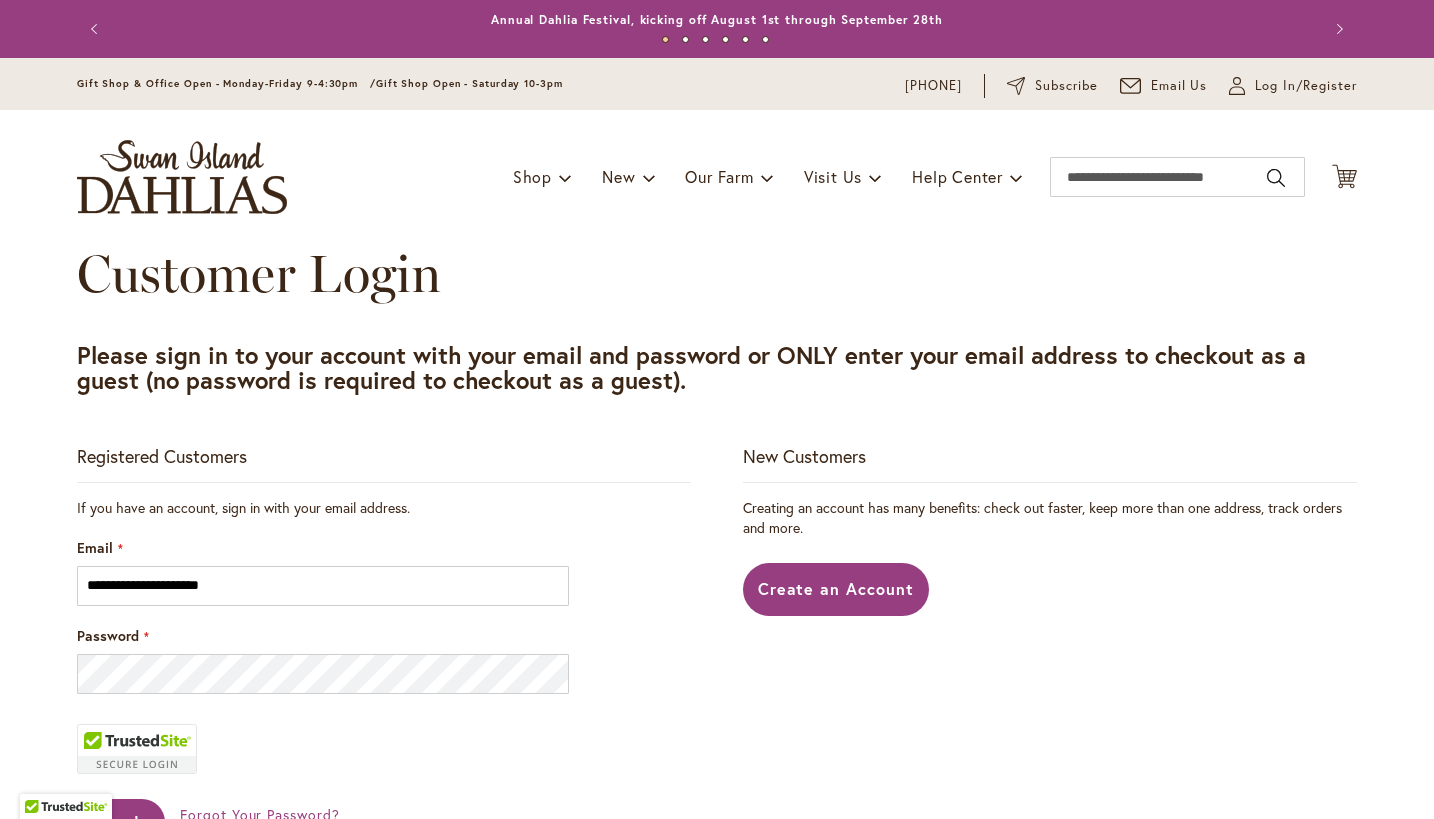 scroll, scrollTop: 0, scrollLeft: 0, axis: both 